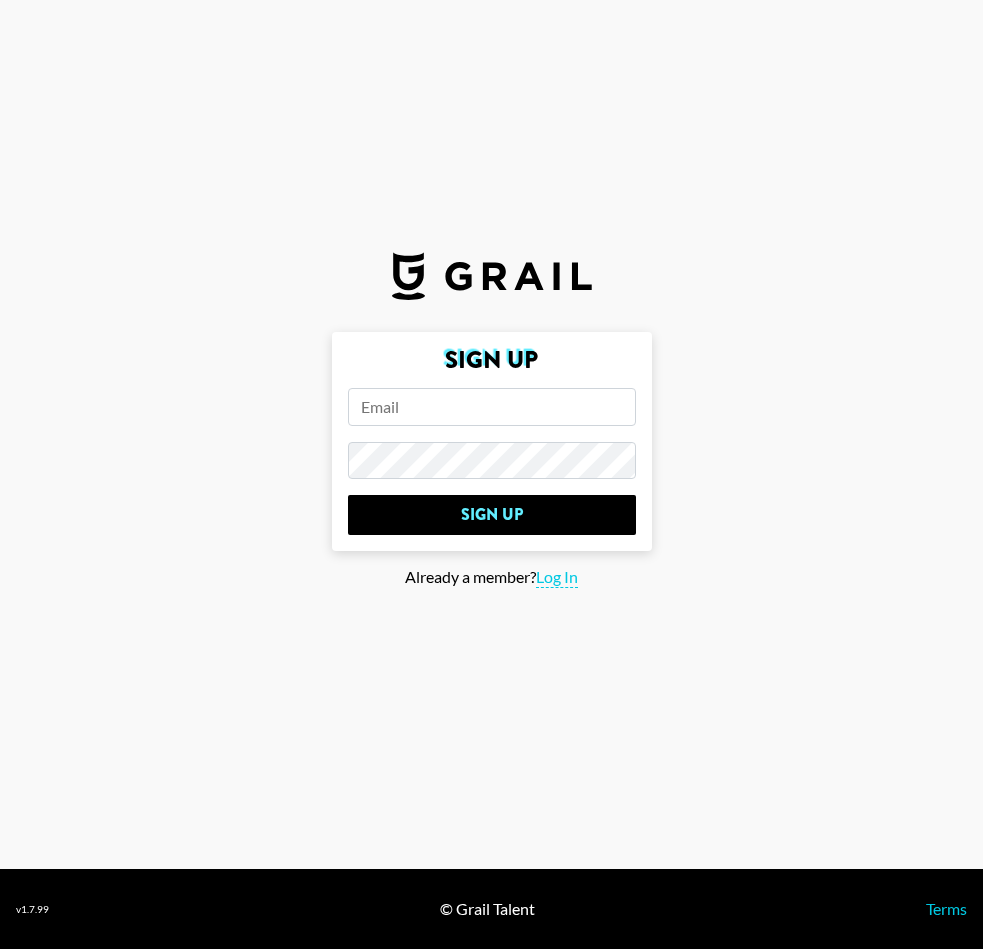 scroll, scrollTop: 0, scrollLeft: 0, axis: both 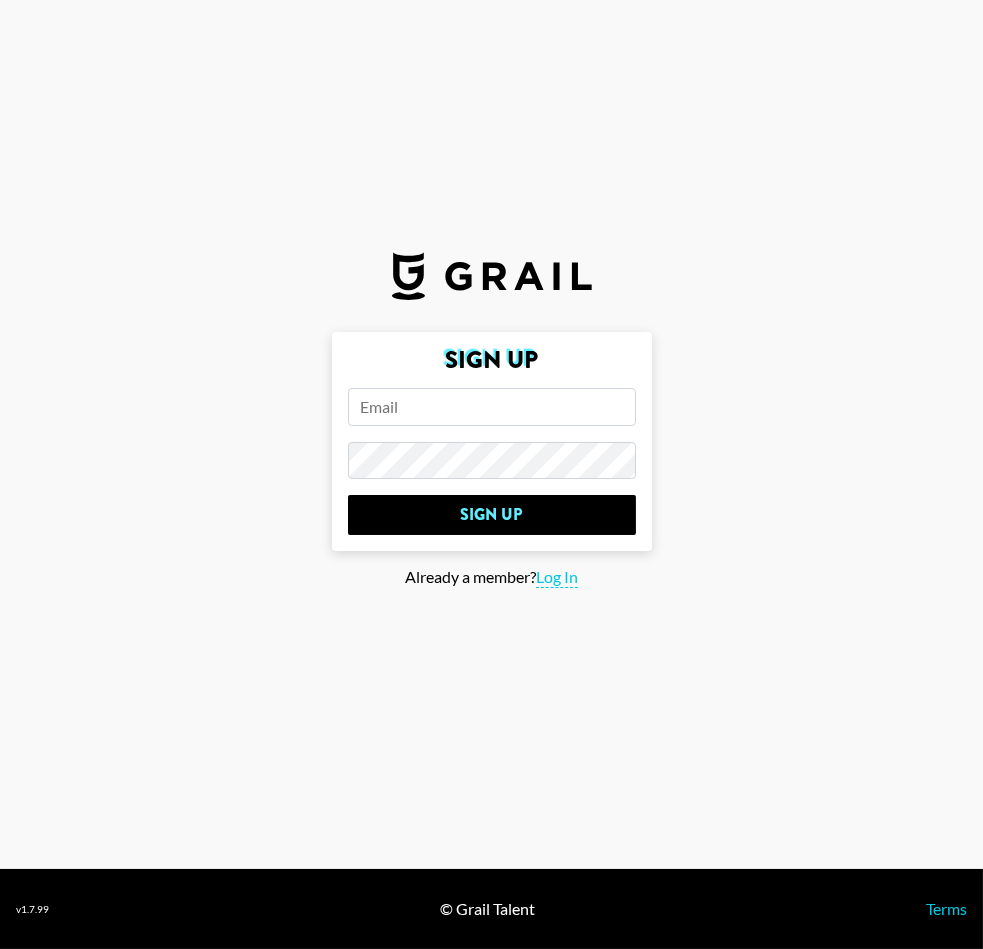 click at bounding box center (492, 407) 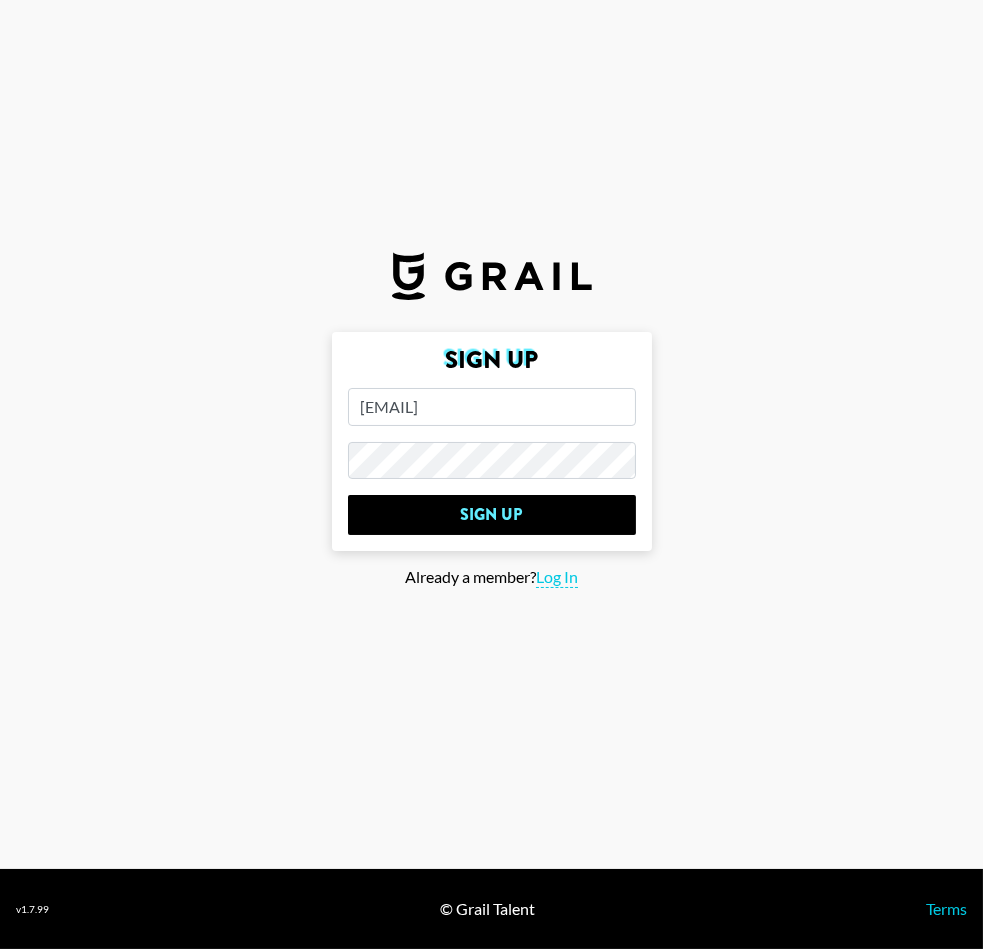 type on "[EMAIL]" 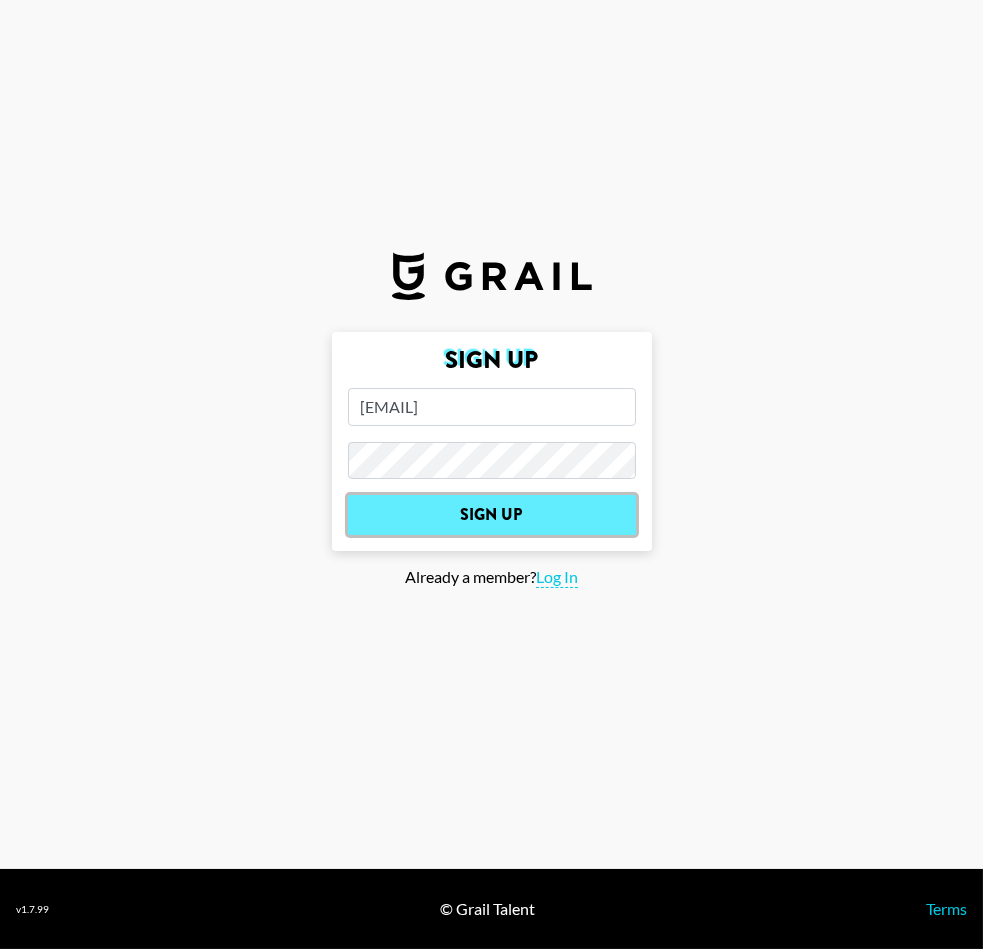 click on "Sign Up" at bounding box center (492, 515) 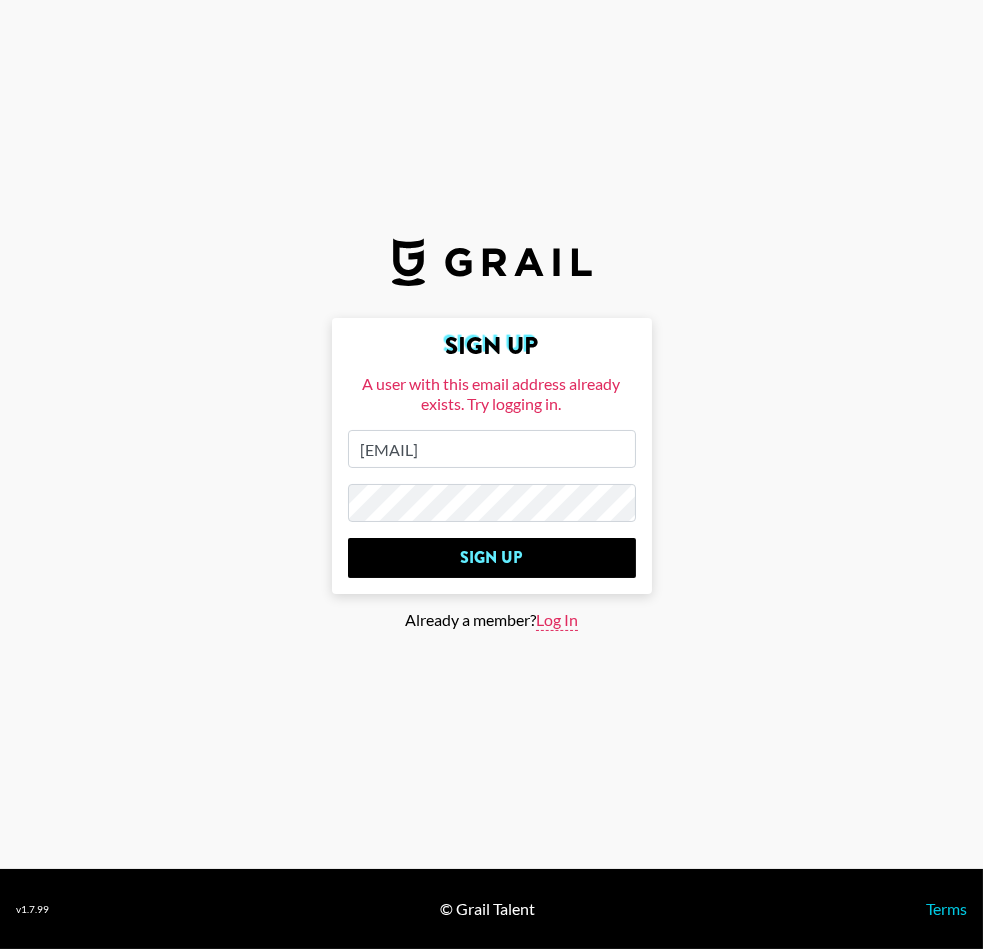 click on "Log In" at bounding box center (557, 620) 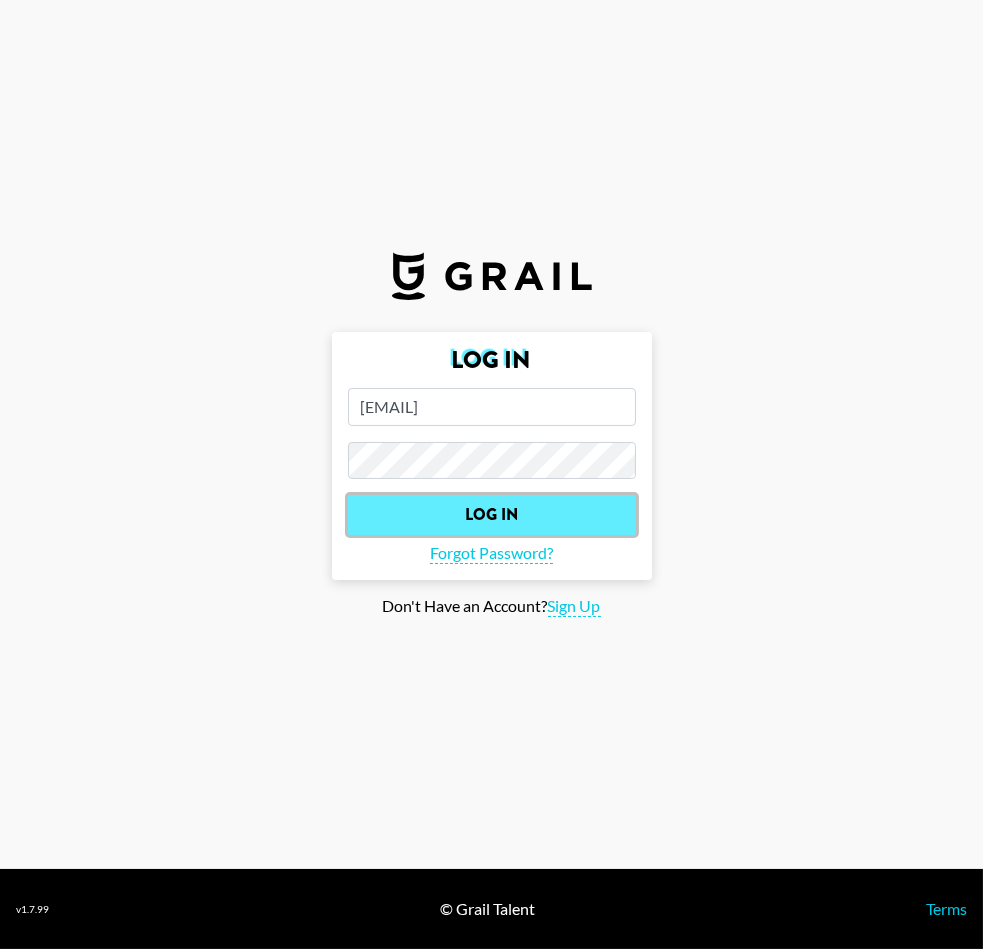 click on "Log In" at bounding box center [492, 515] 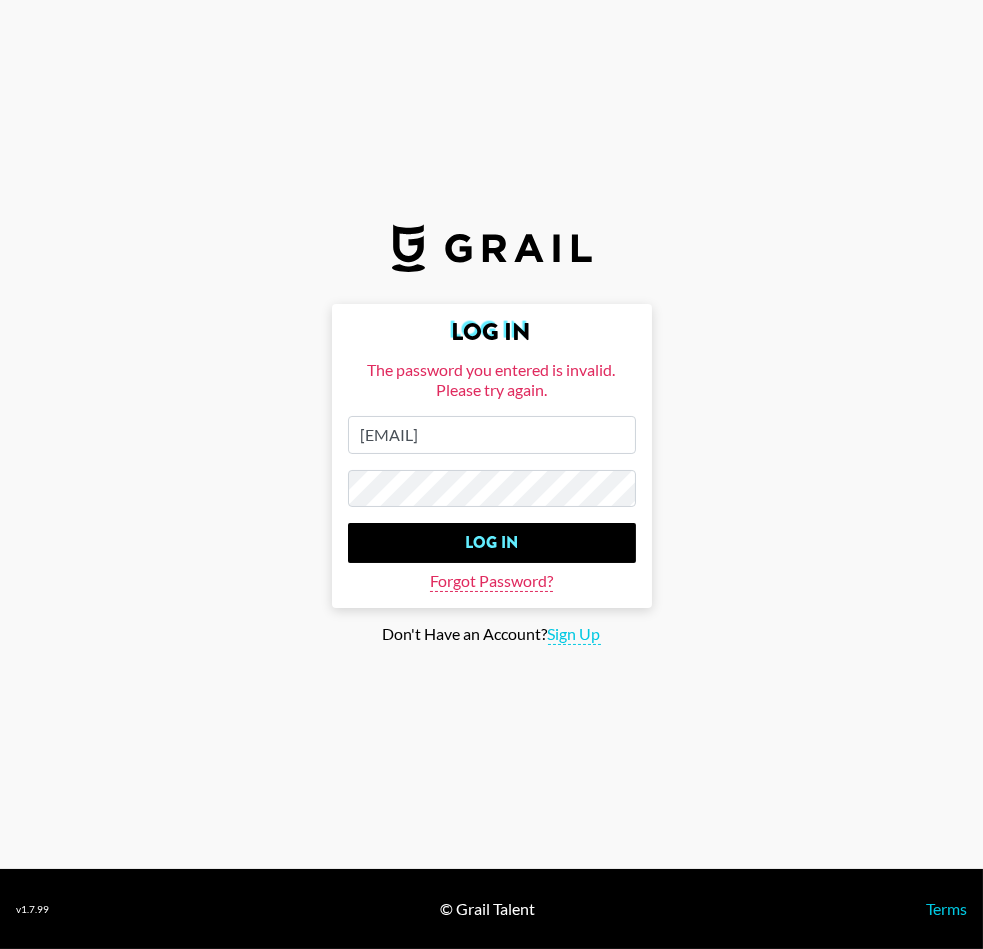 click on "Forgot Password?" at bounding box center (491, 581) 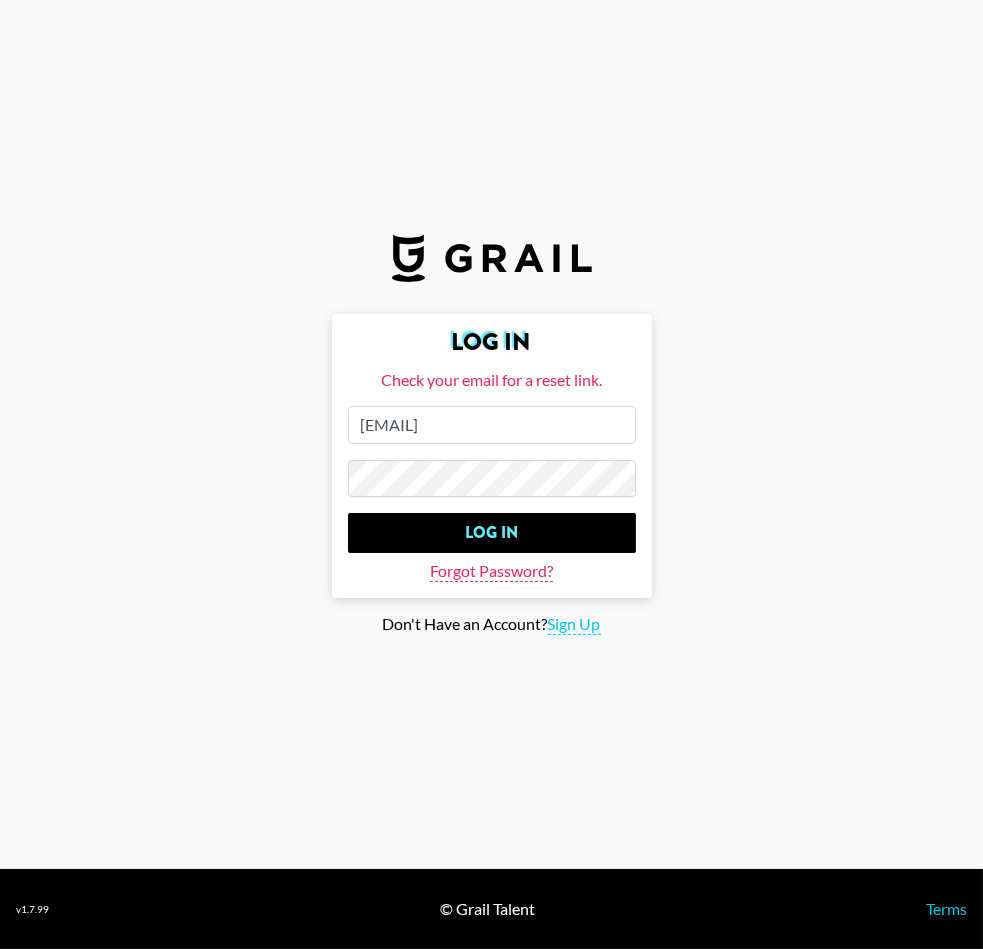 click on "Forgot Password?" at bounding box center [491, 571] 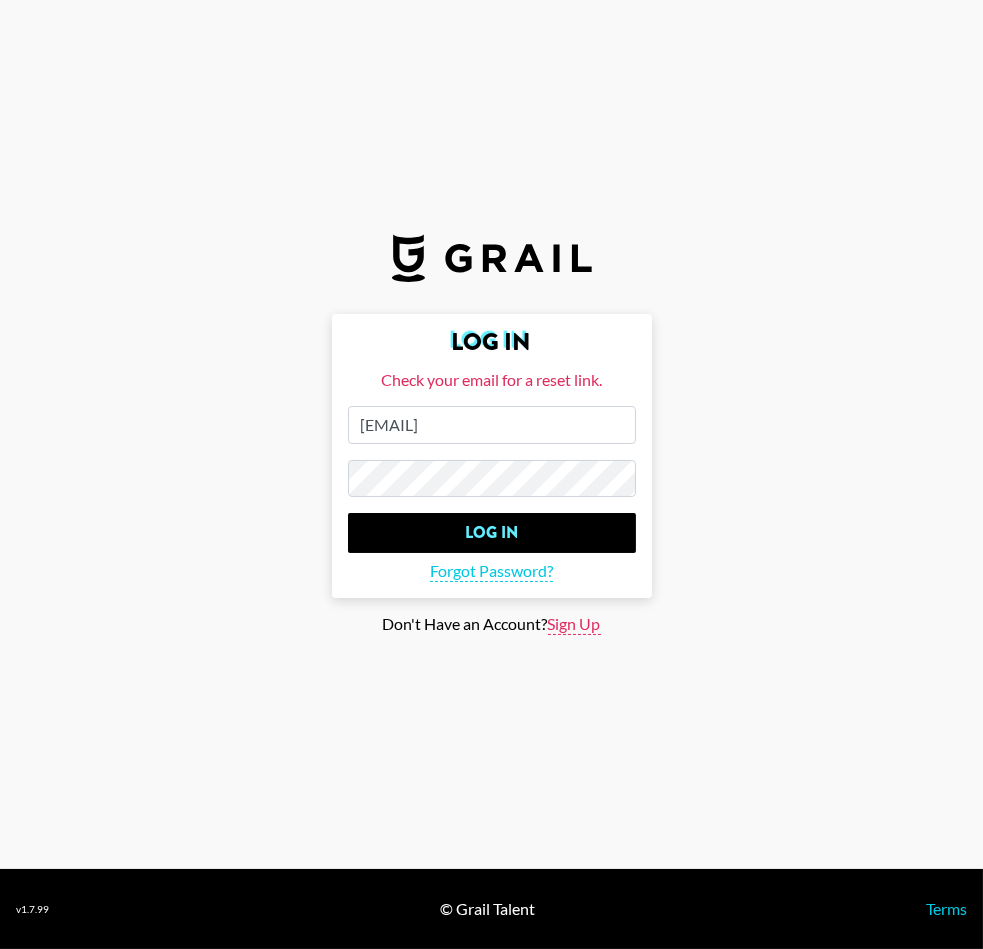 click on "Sign Up" at bounding box center [574, 624] 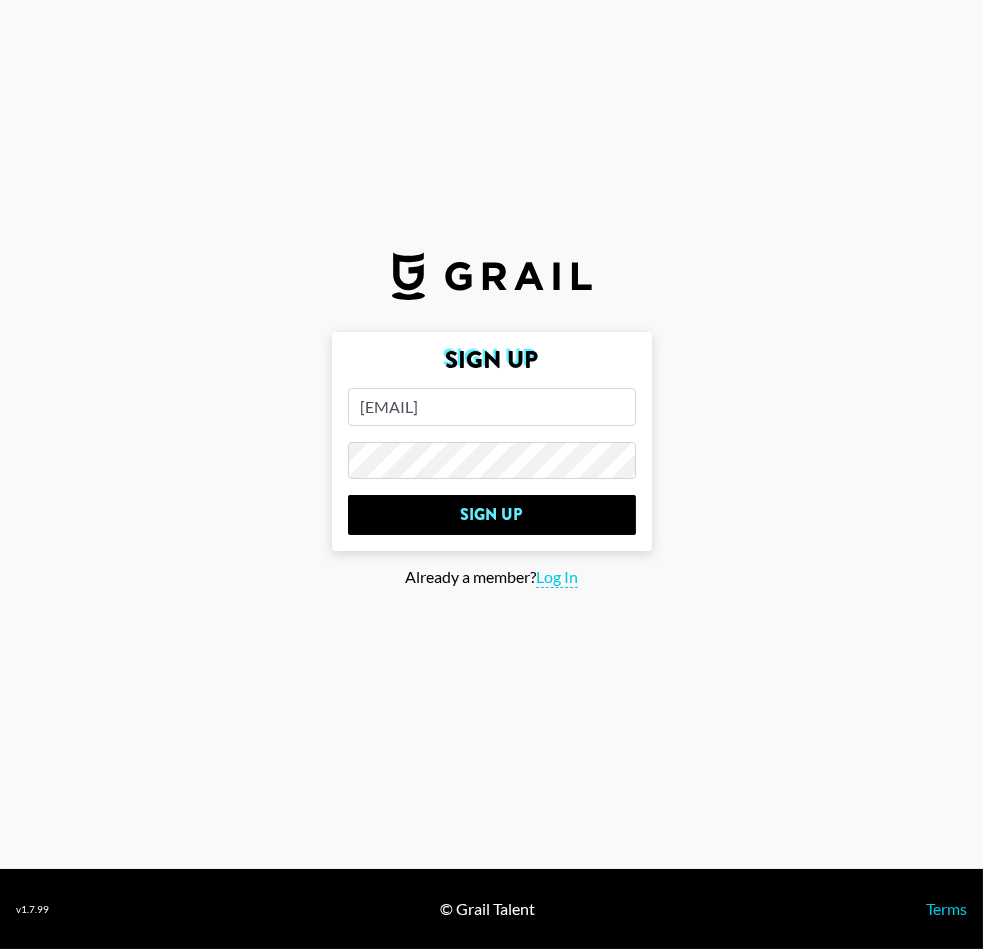 drag, startPoint x: 443, startPoint y: 404, endPoint x: 470, endPoint y: 403, distance: 27.018513 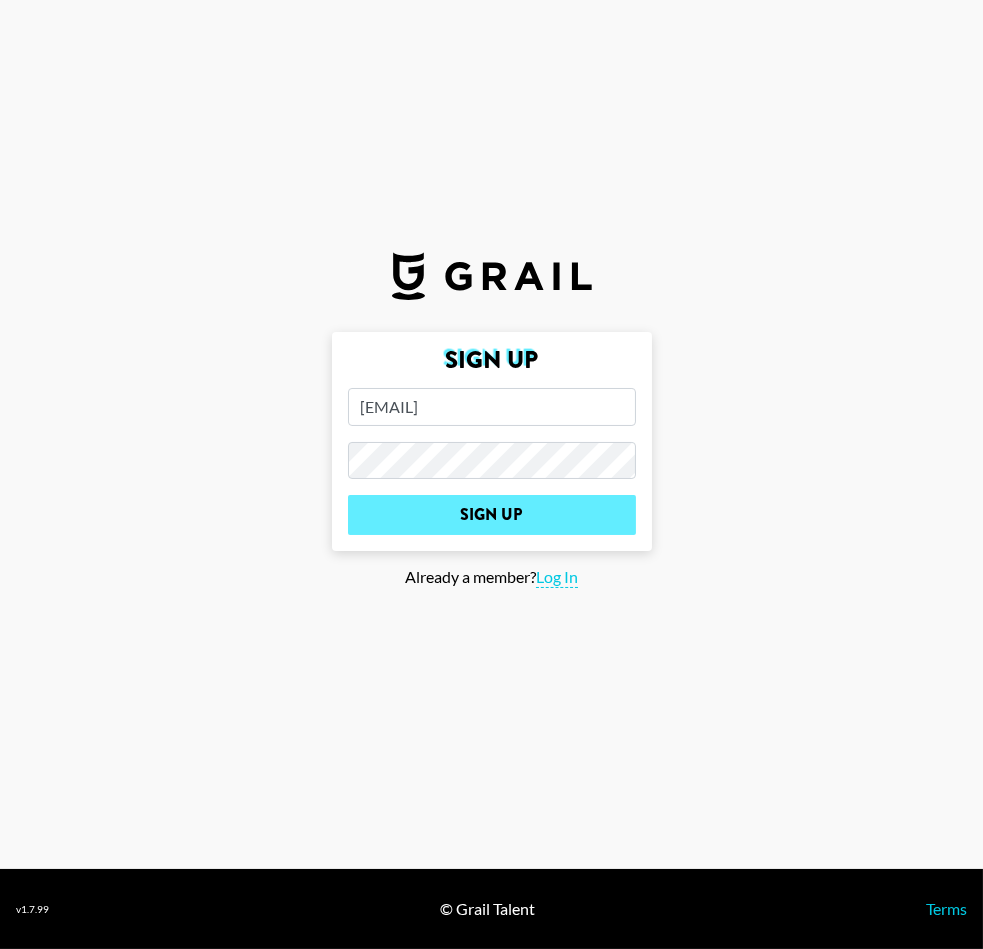 type on "[EMAIL]" 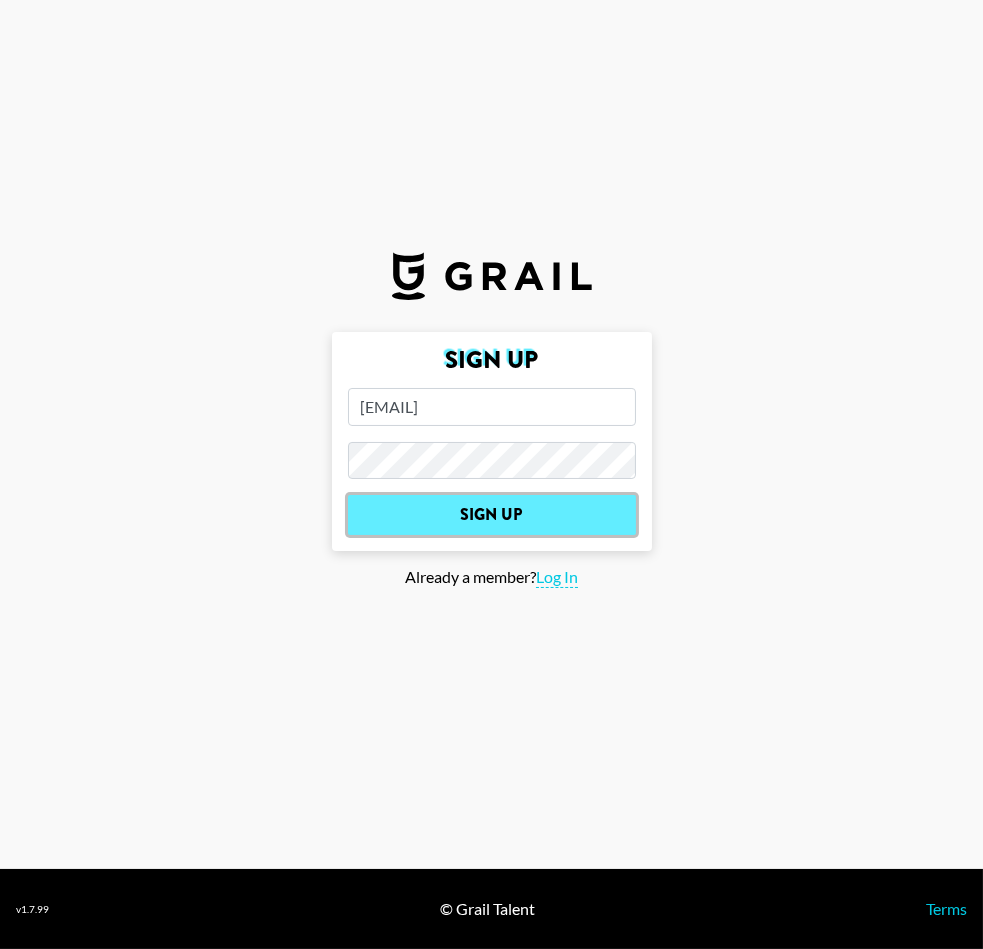 click on "Sign Up" at bounding box center [492, 515] 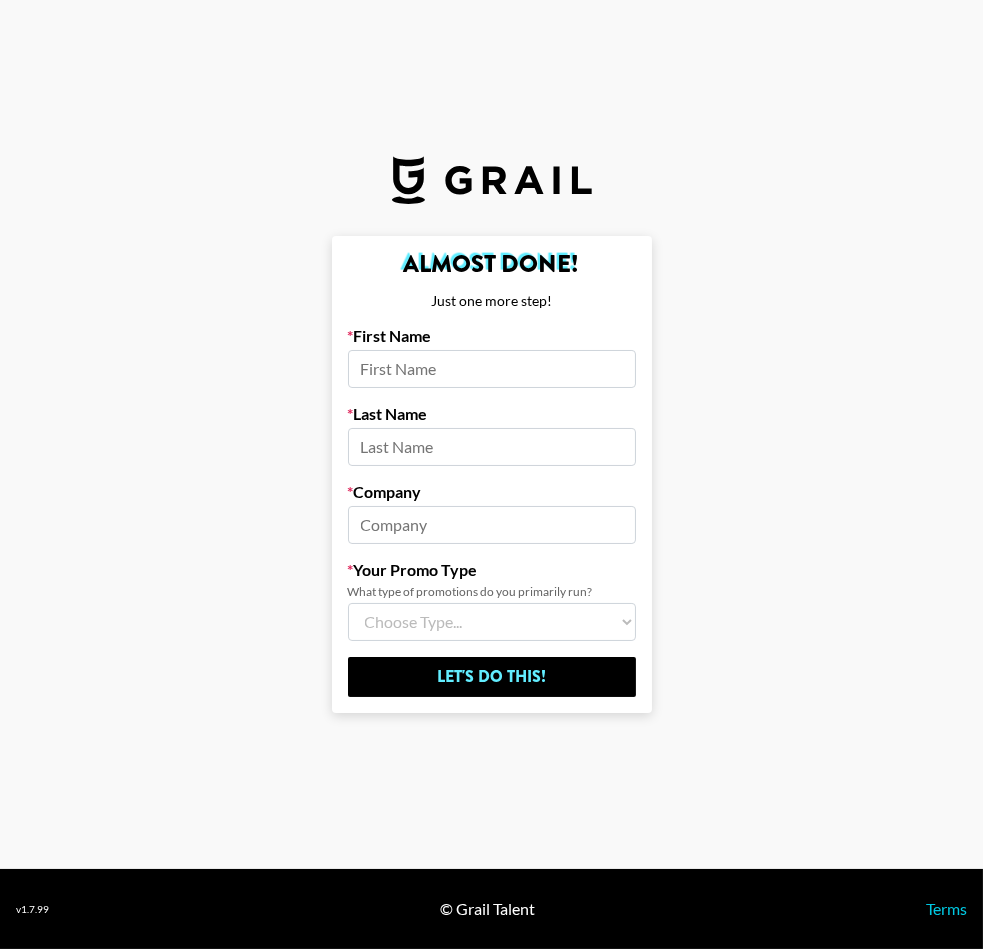 click at bounding box center [492, 369] 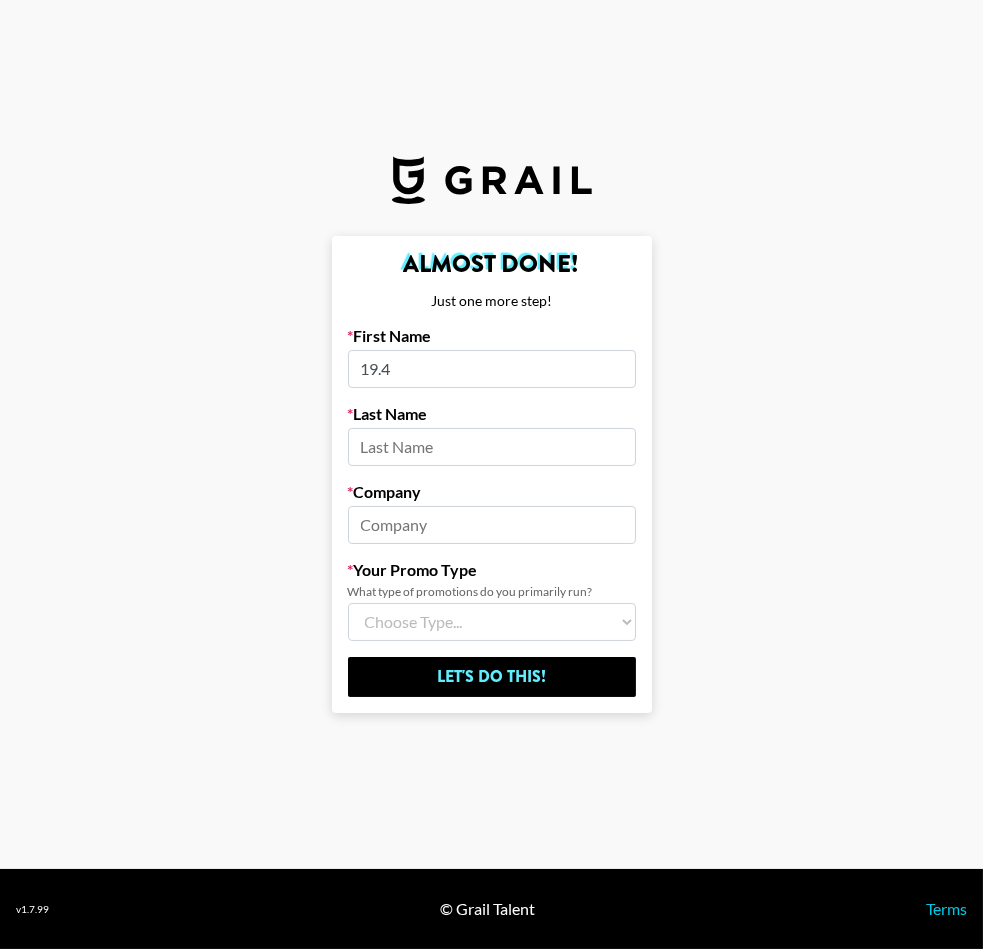type on "19.4" 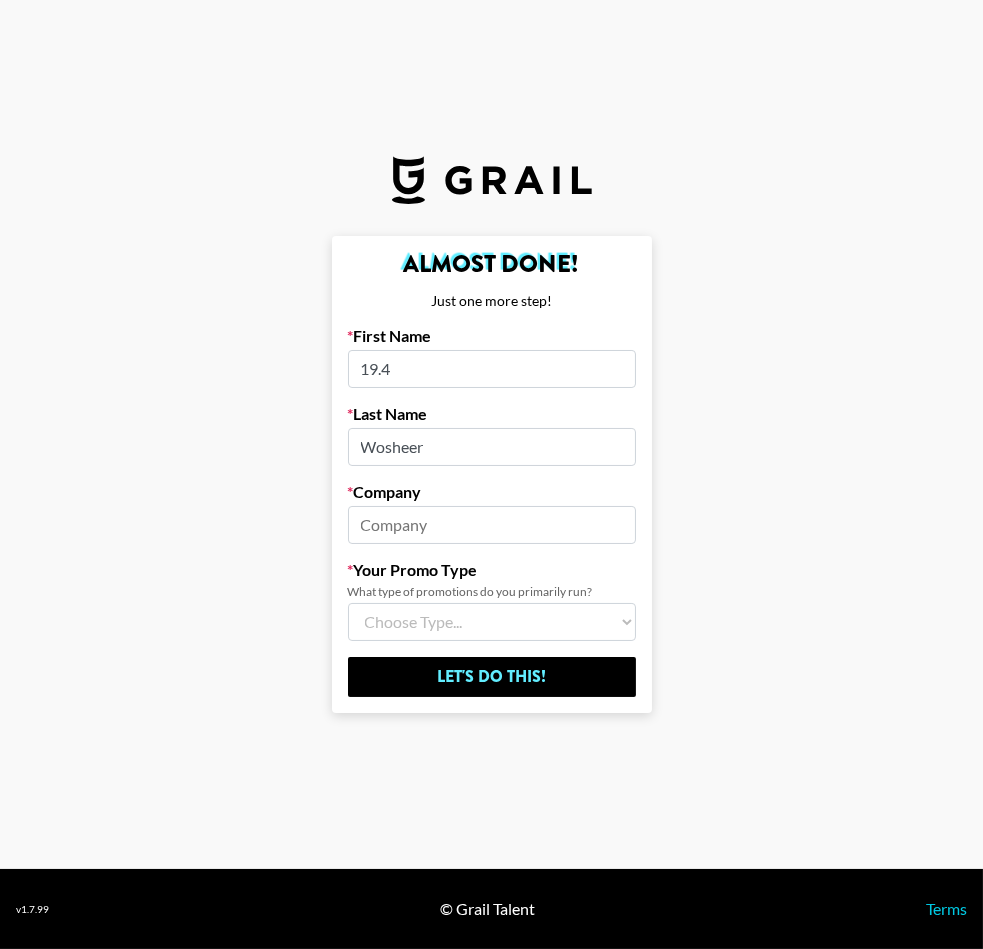 type on "Wosheer" 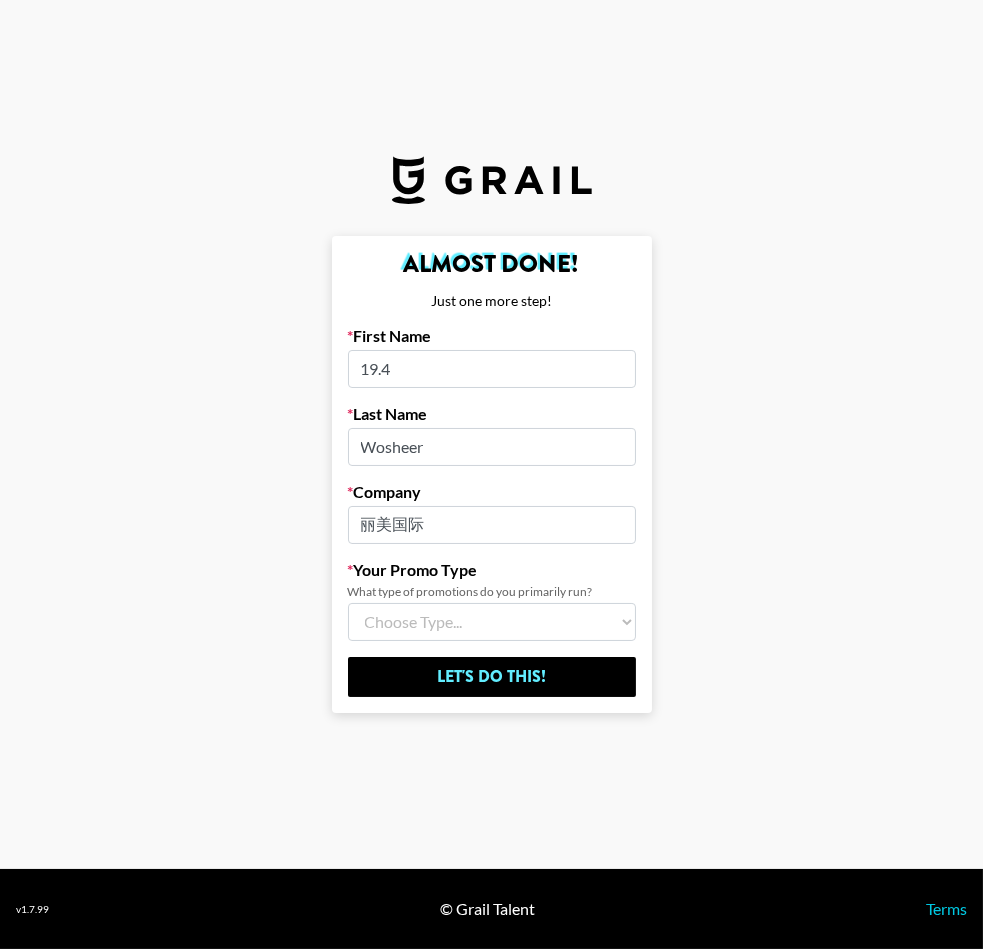 drag, startPoint x: 463, startPoint y: 532, endPoint x: 348, endPoint y: 503, distance: 118.60017 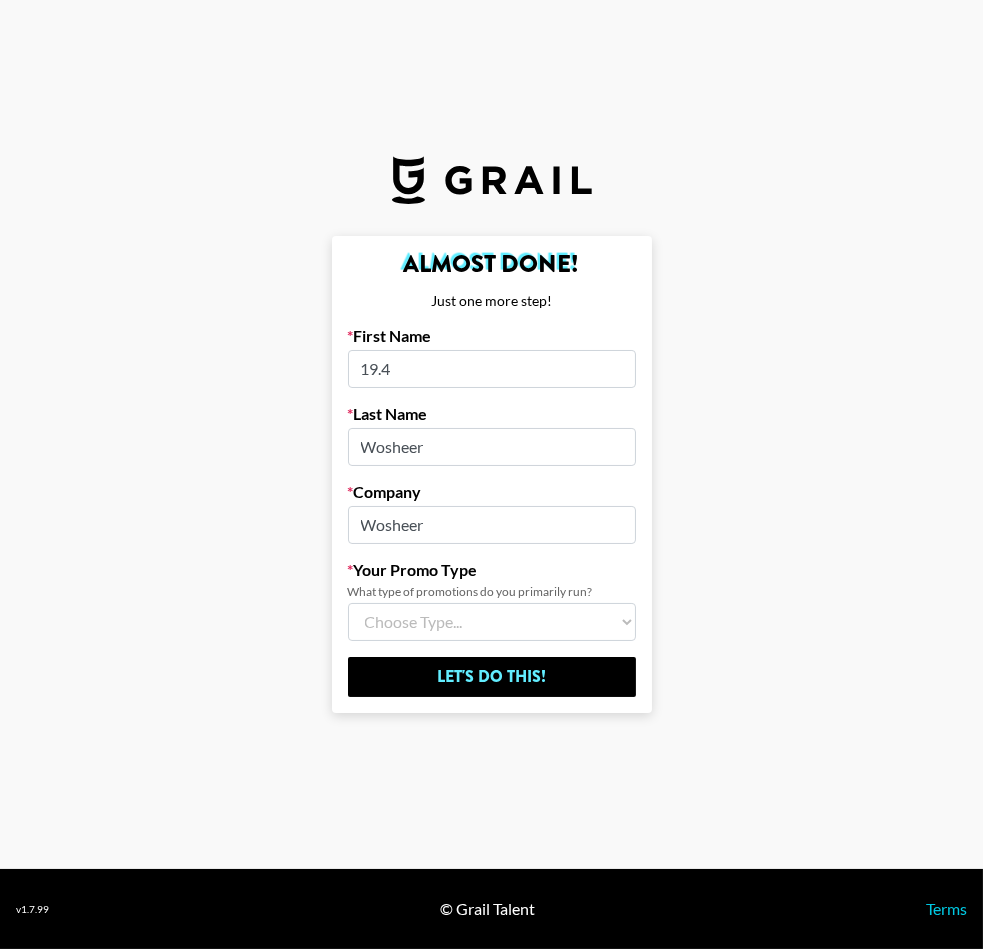 type on "Wosheer" 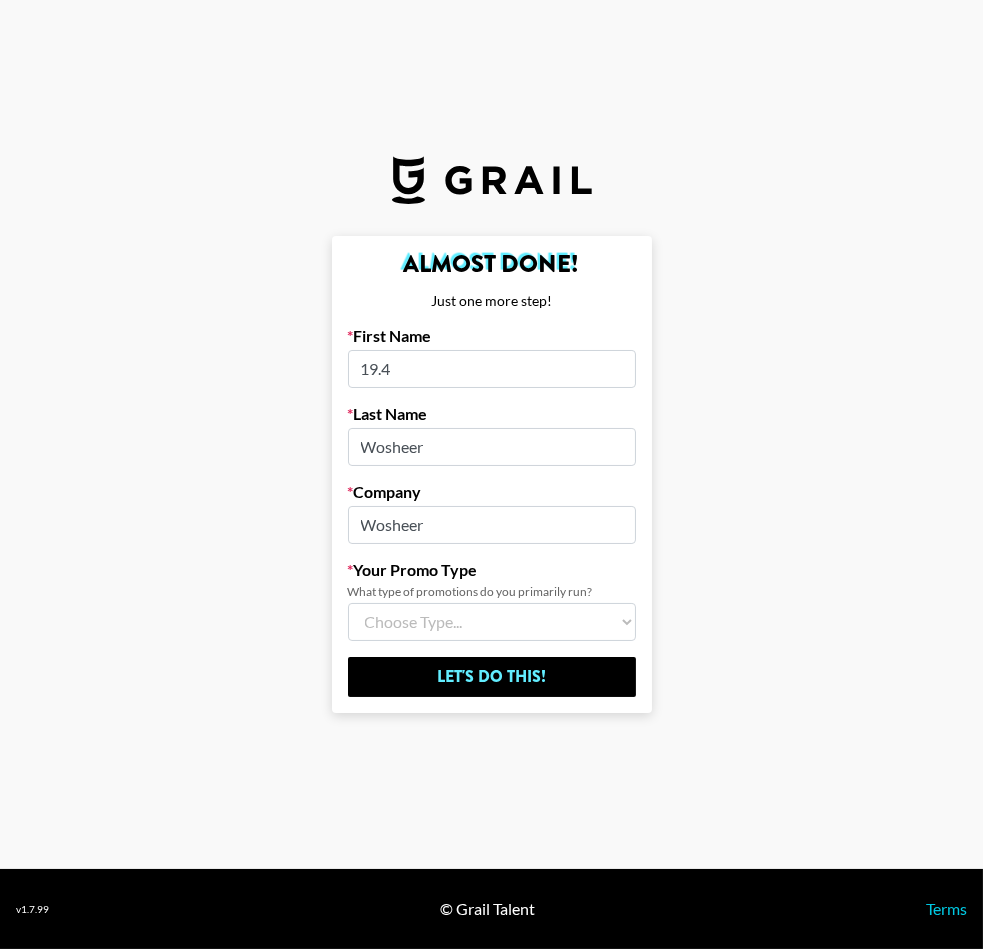 click on "Choose Type... Song Promos Brand Promos Both (I work at an Agency)" at bounding box center [492, 622] 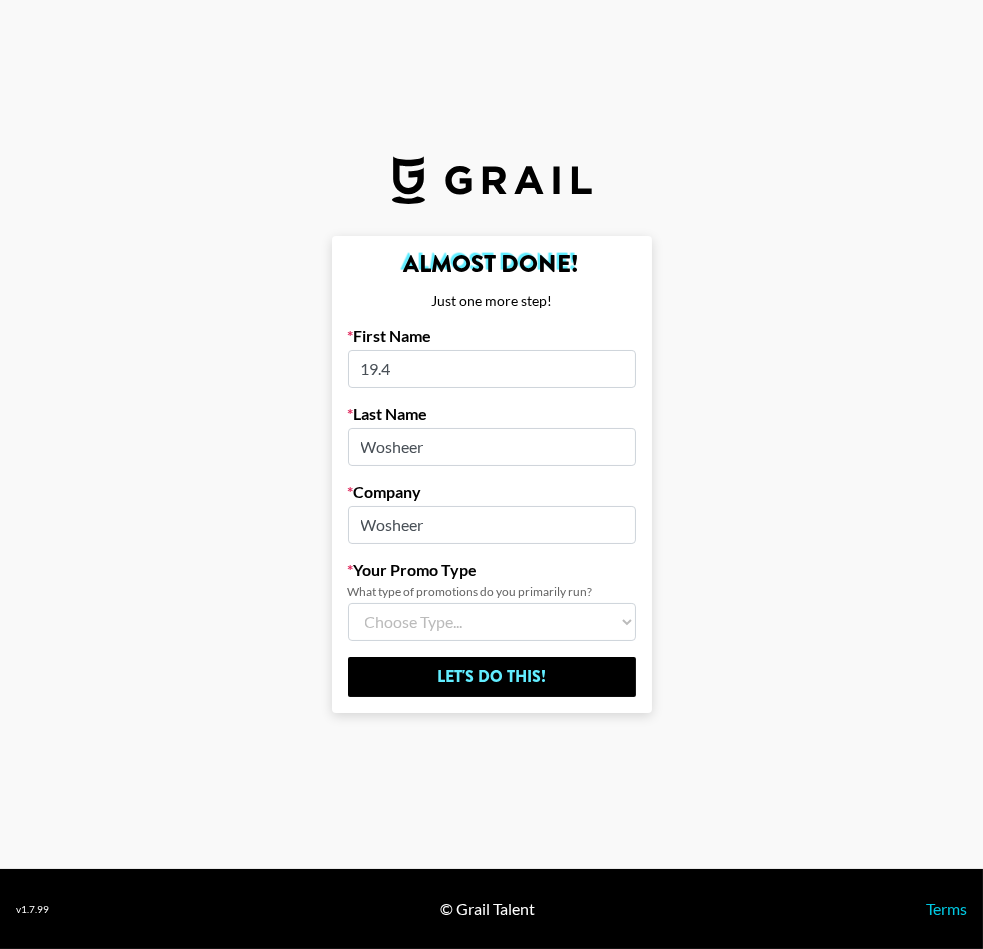 click on "Choose Type... Song Promos Brand Promos Both (I work at an Agency)" at bounding box center [492, 622] 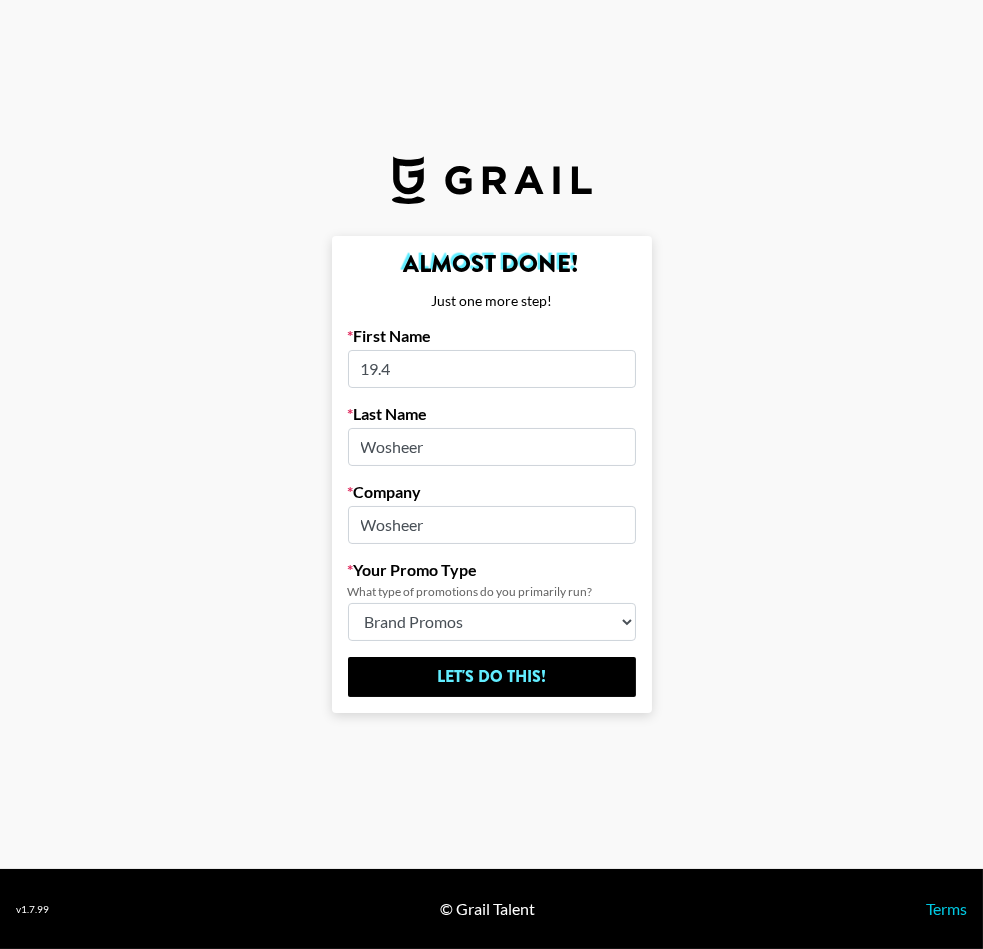click on "Choose Type... Song Promos Brand Promos Both (I work at an Agency)" at bounding box center [492, 622] 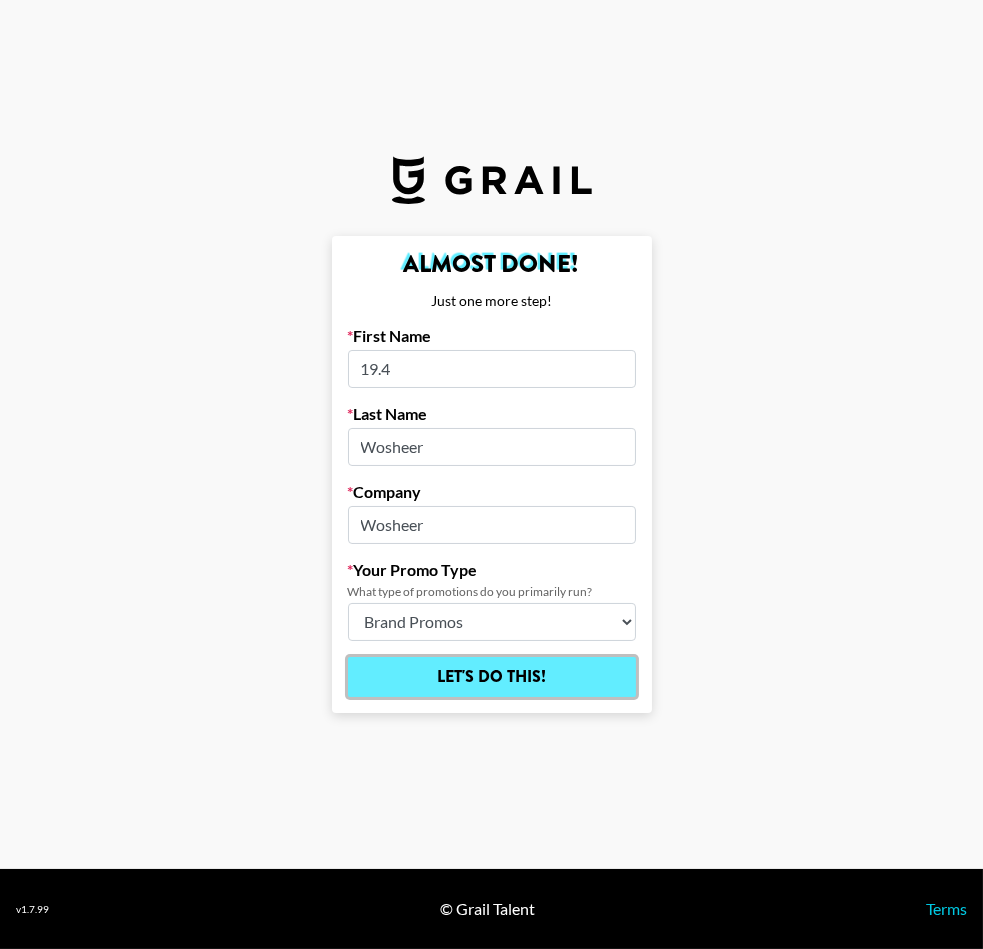 click on "Let's Do This!" at bounding box center [492, 677] 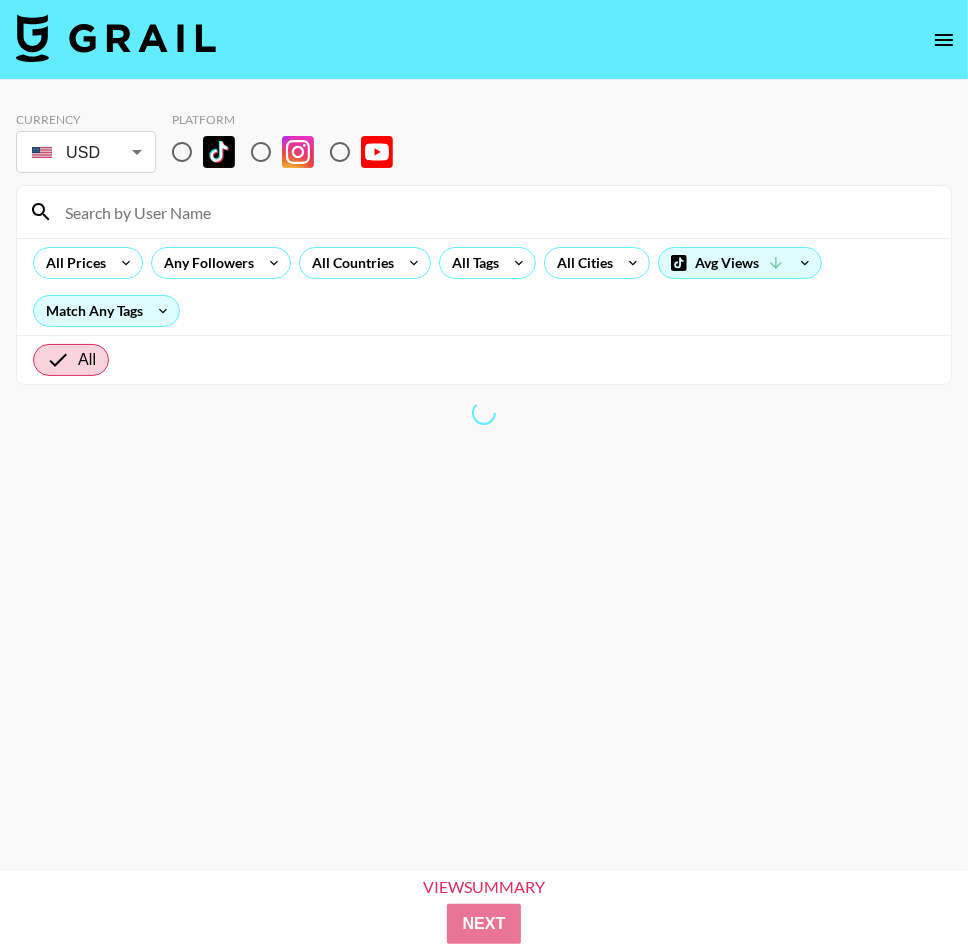 click on "Currency USD USD ​ Platform All Prices Any Followers All Countries All Tags All Cities Avg Views Match Any Tags All 0 Influencers Selected $0 Estimated Price 0 Followers 0 Followers 0 Influencers Selected $0 Estimated Price 0 Followers 0 Followers Step  1  of  2 View  Summary Next v 1.7.99 © Grail Talent Terms" at bounding box center (484, 506) 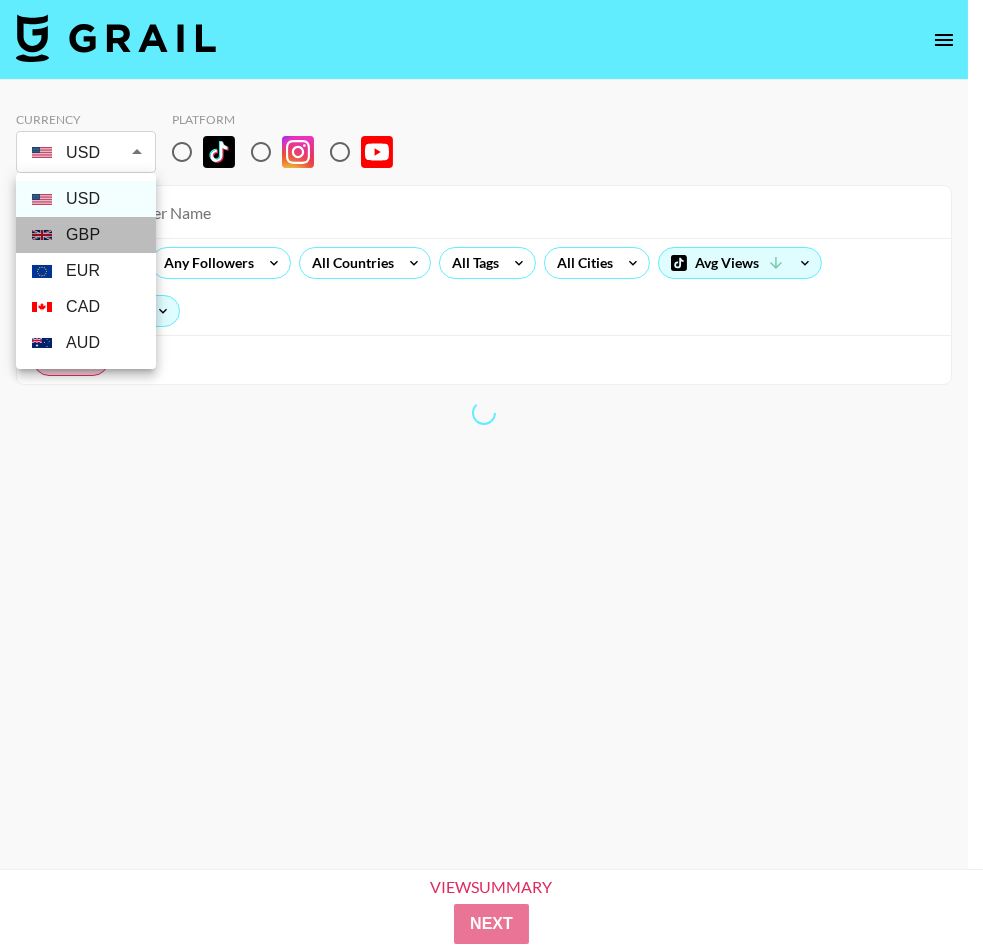 click on "GBP" at bounding box center [86, 235] 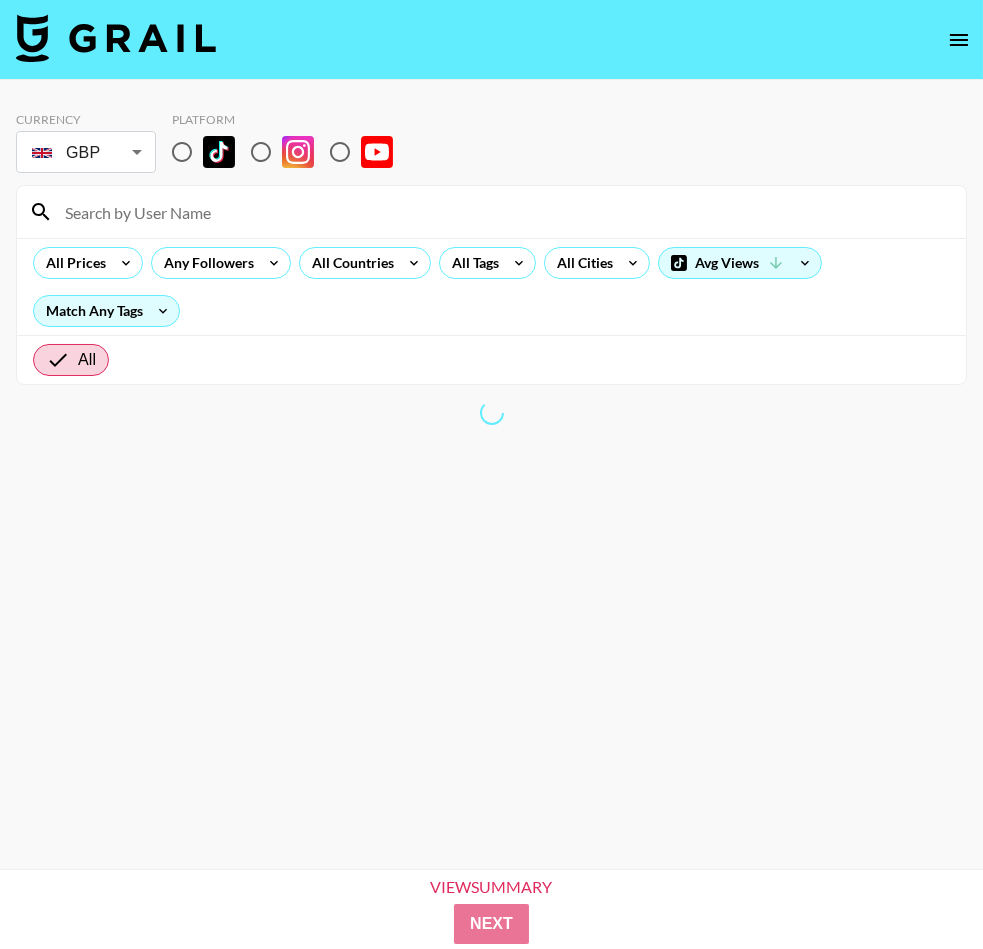 click at bounding box center [52, 208] 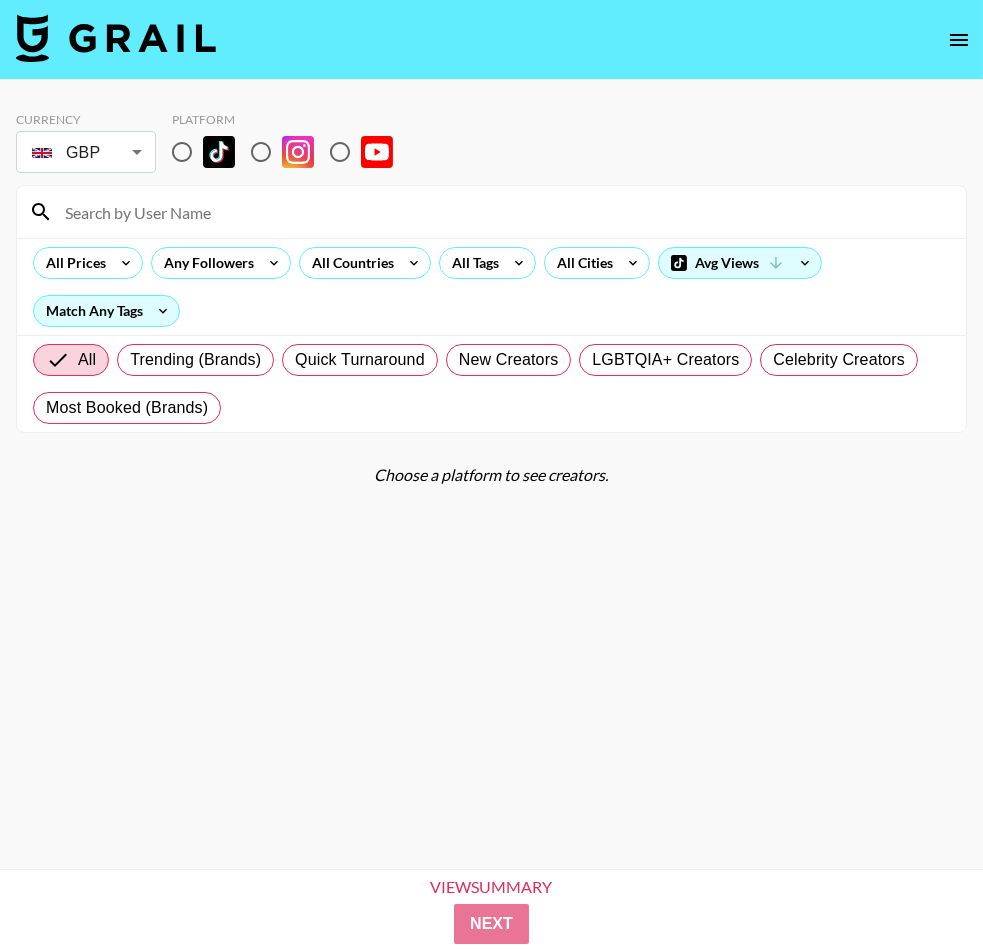 type on "GBP" 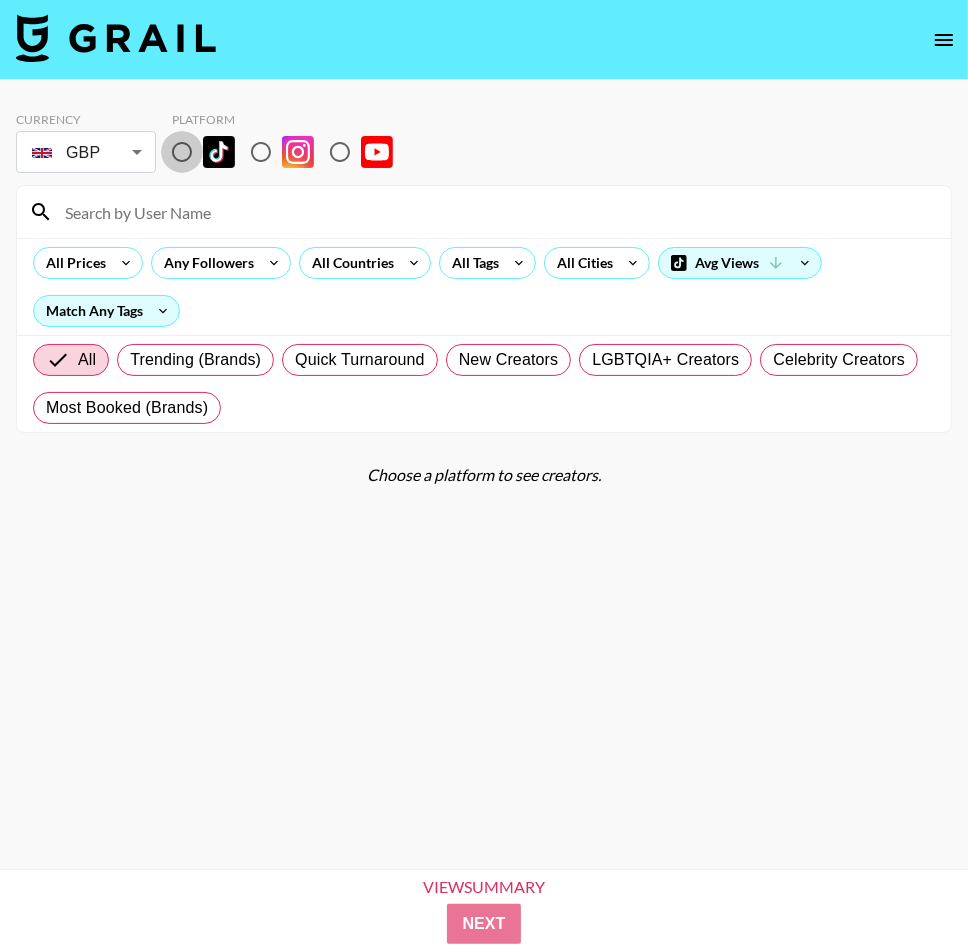 click at bounding box center [182, 152] 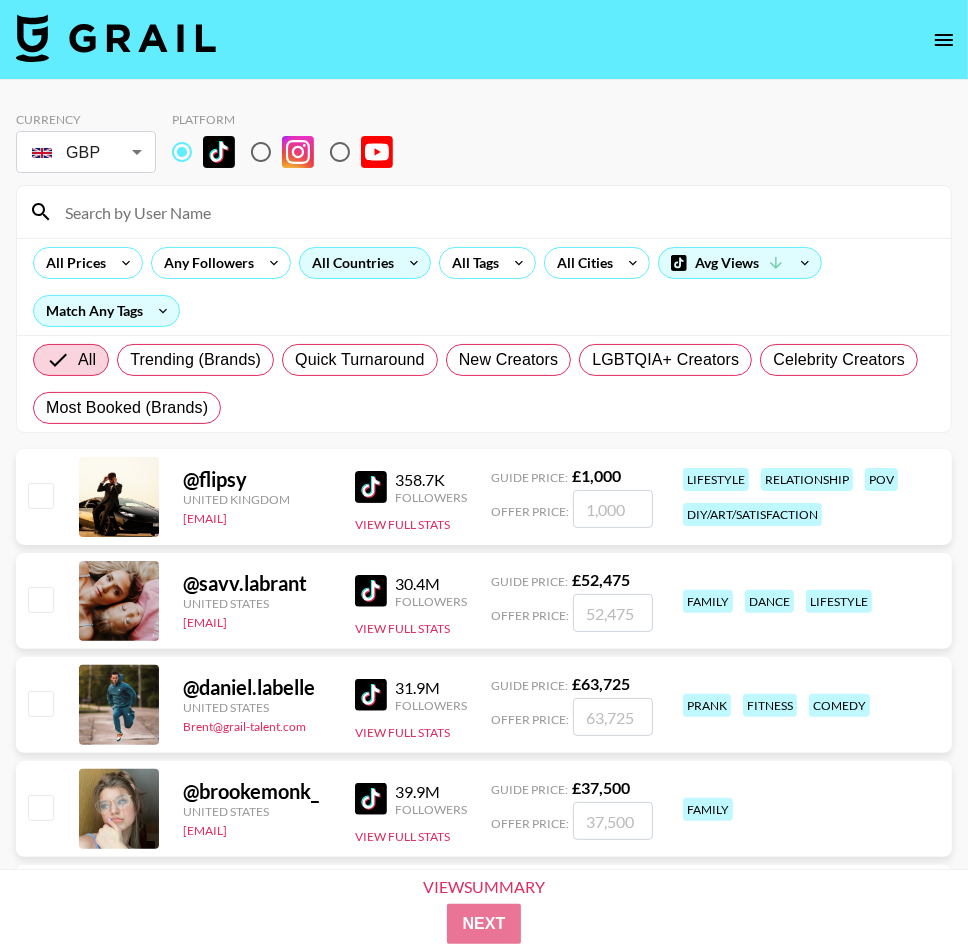 click on "All Countries" at bounding box center (349, 263) 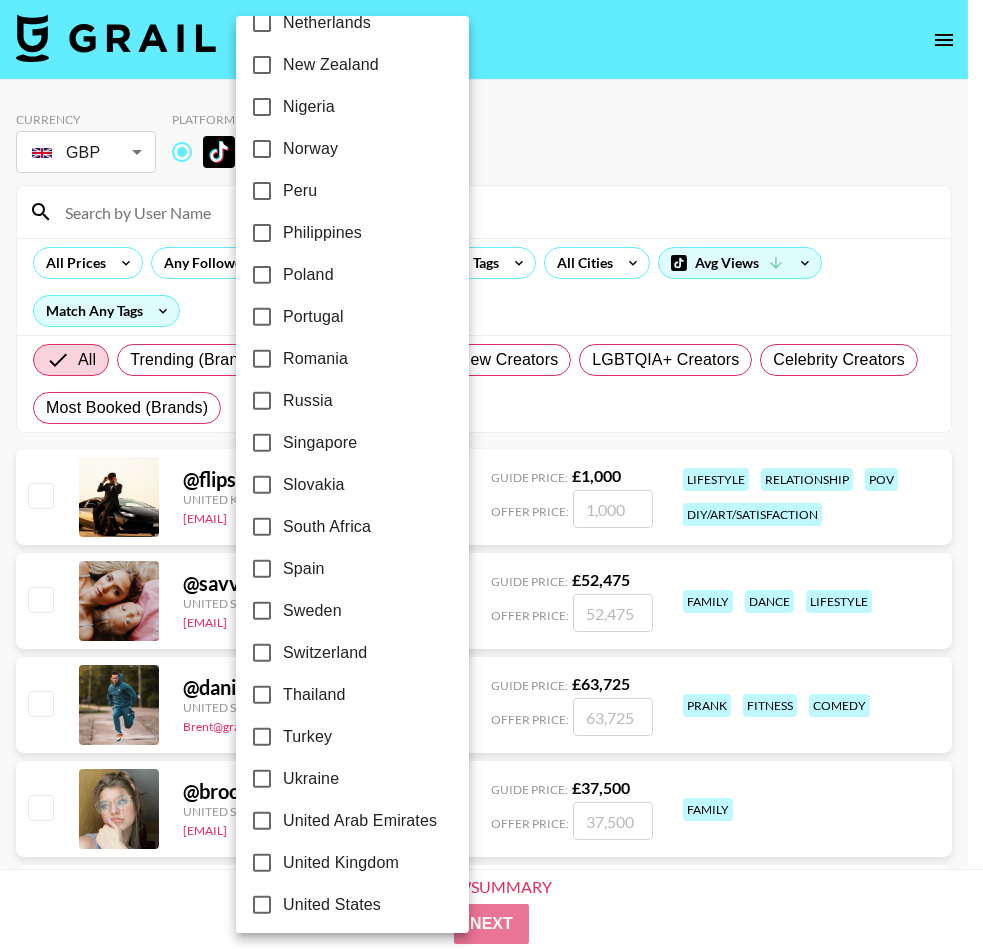 scroll, scrollTop: 1382, scrollLeft: 0, axis: vertical 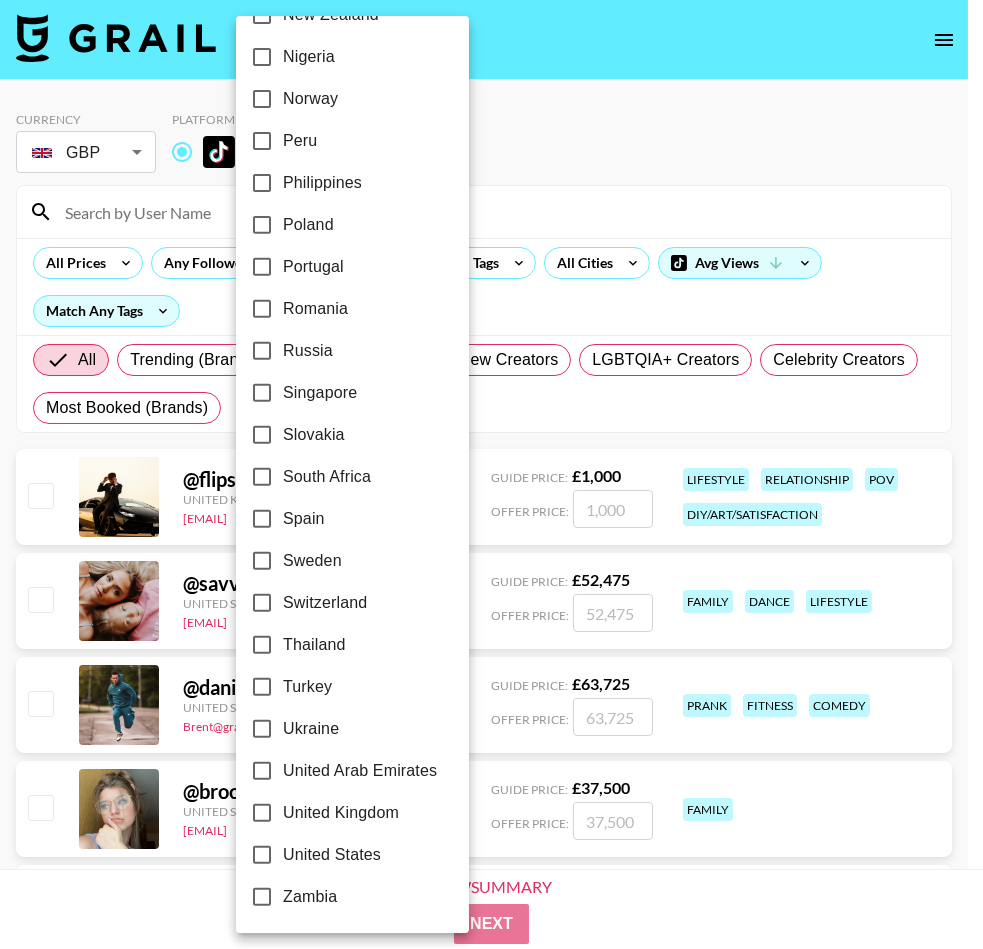 click on "United Kingdom" at bounding box center [341, 813] 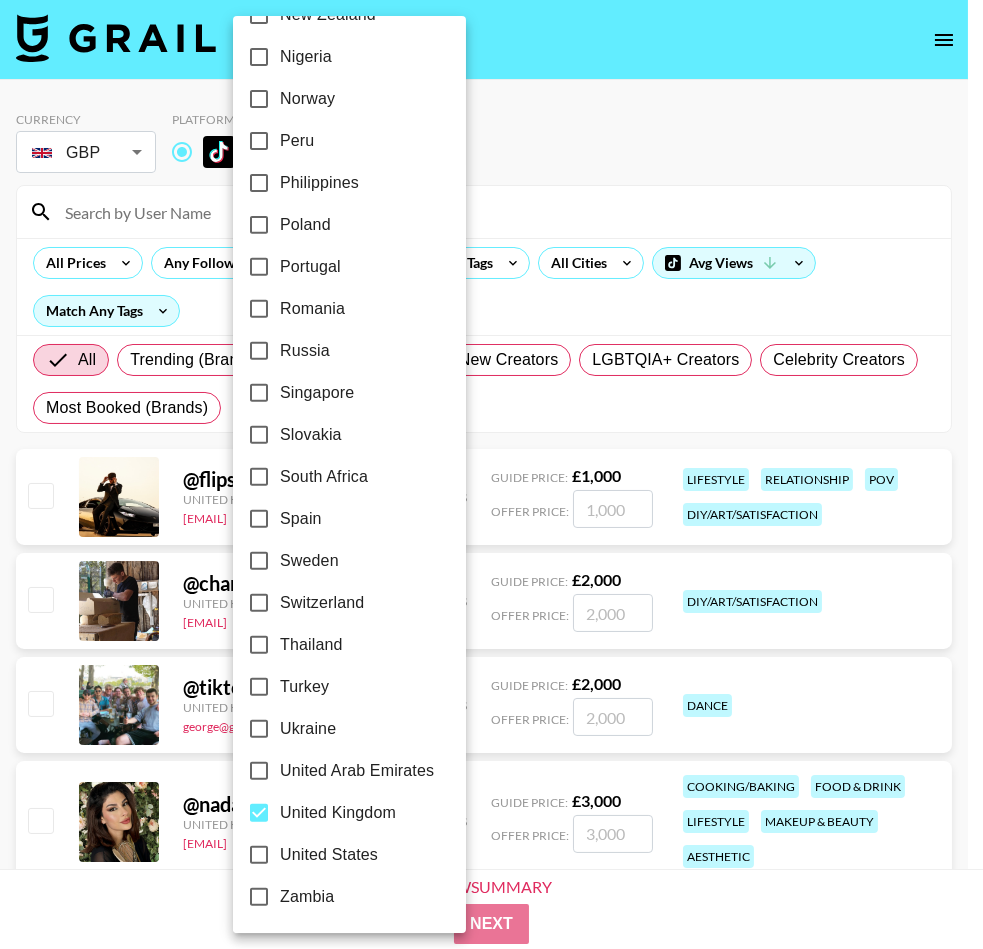click at bounding box center [491, 474] 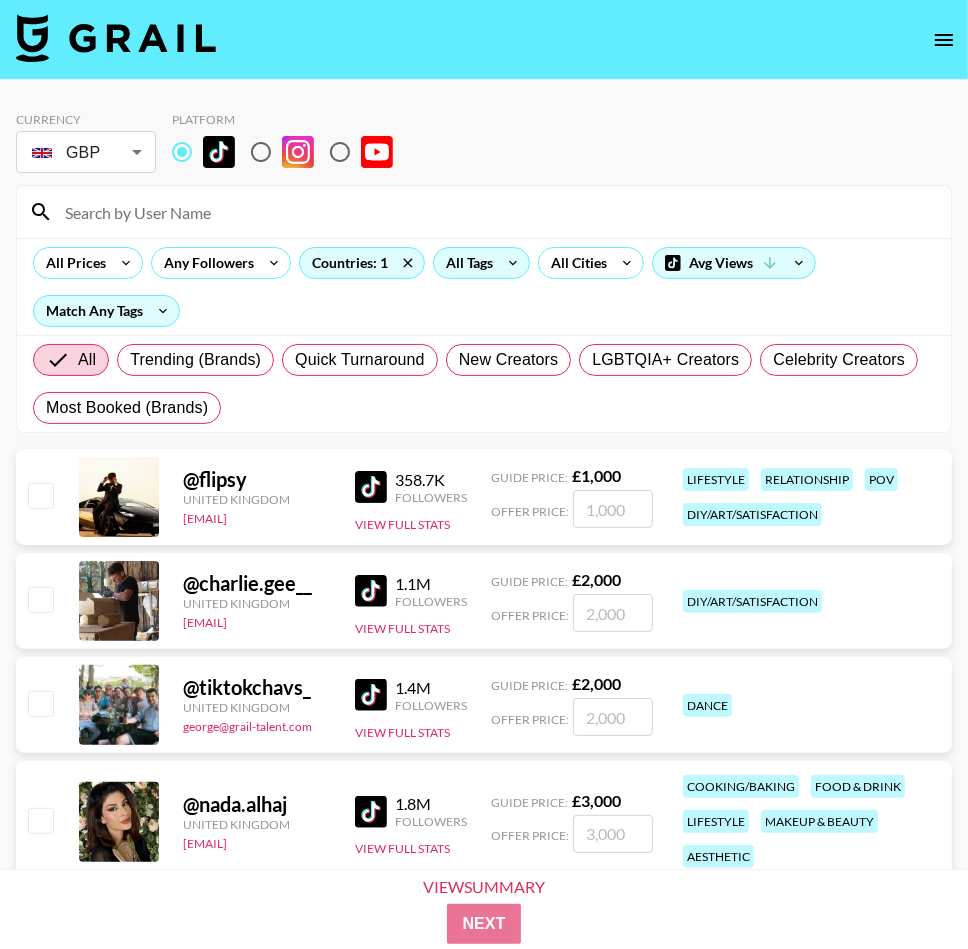 click 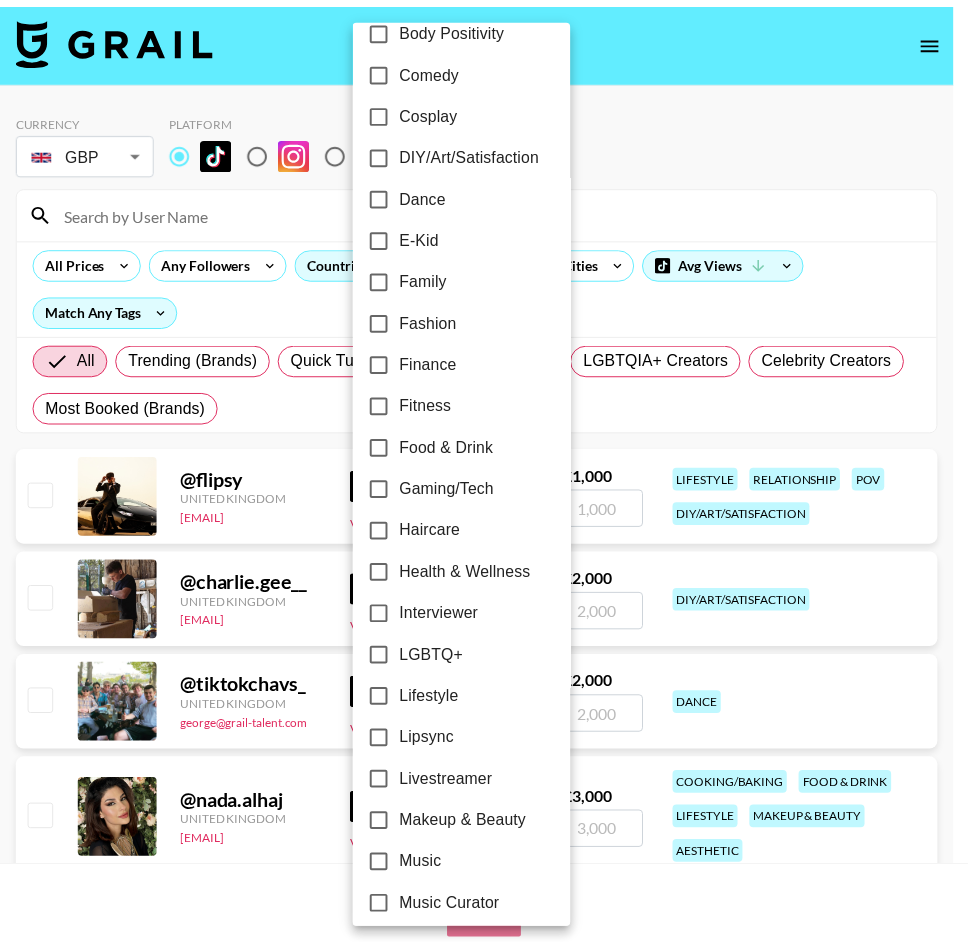 scroll, scrollTop: 400, scrollLeft: 0, axis: vertical 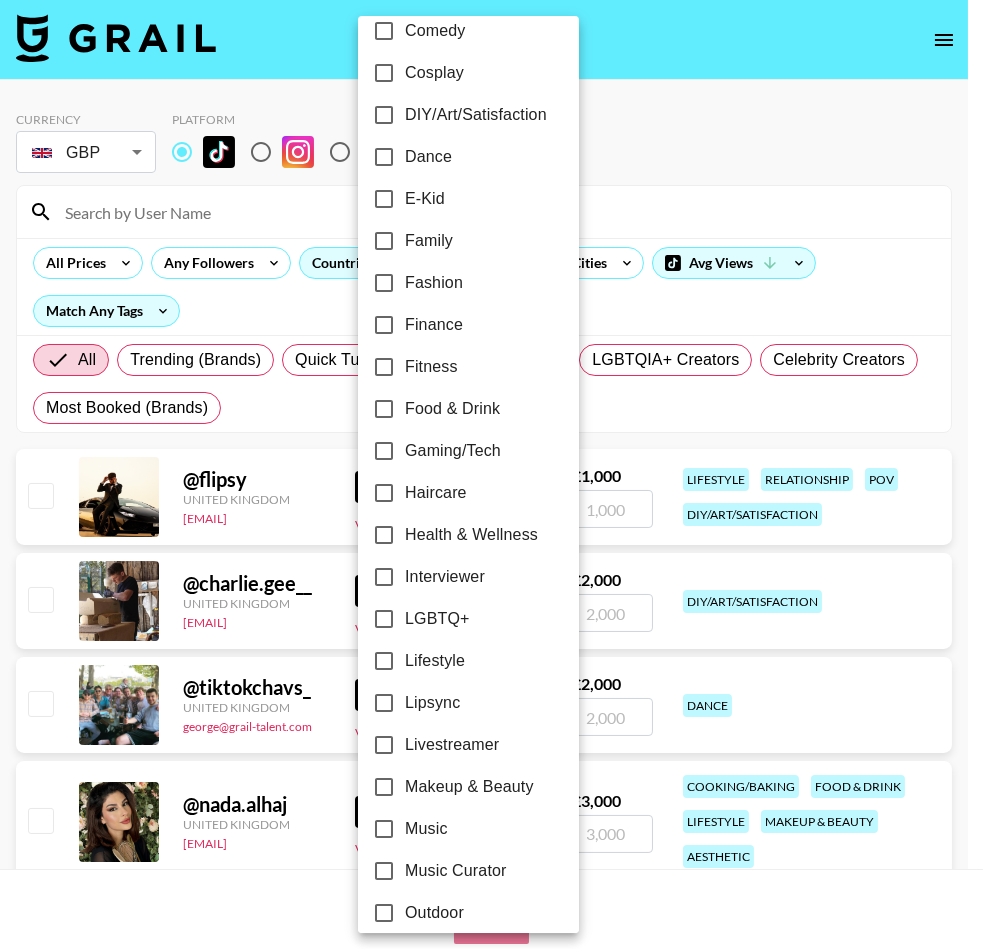 click on "Makeup & Beauty" at bounding box center (384, 787) 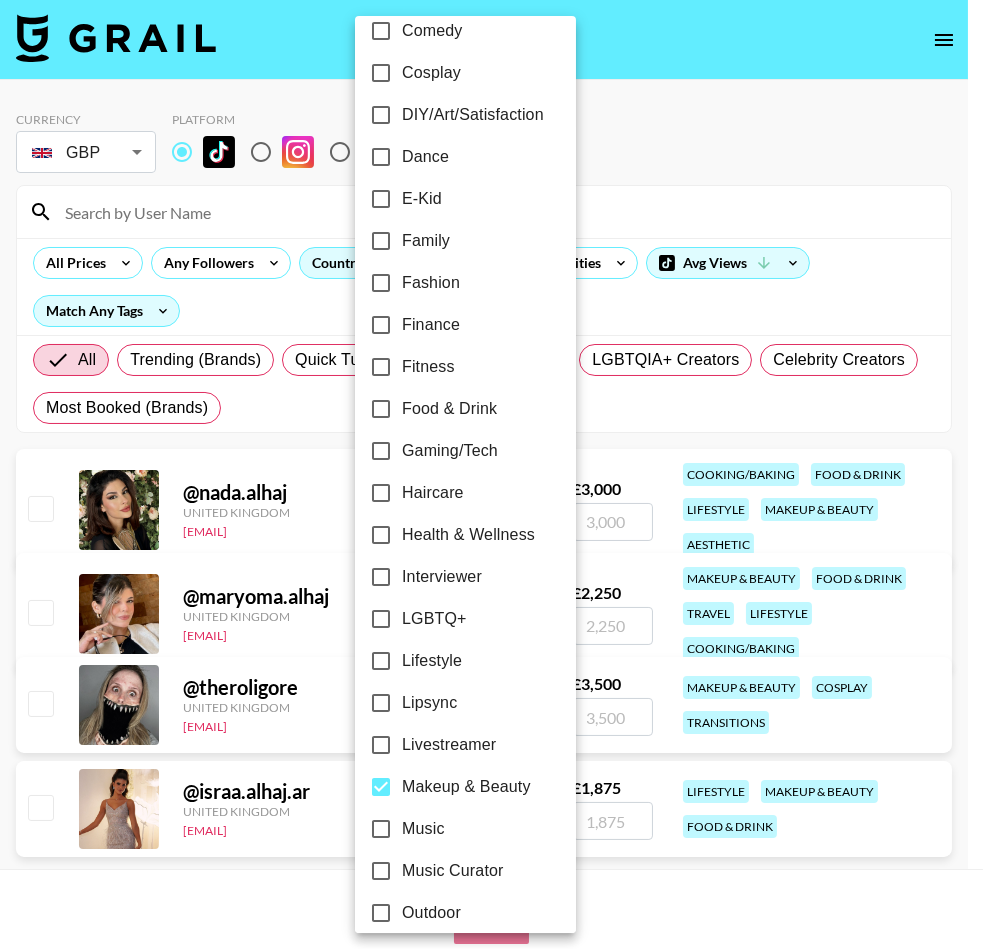 click at bounding box center (491, 474) 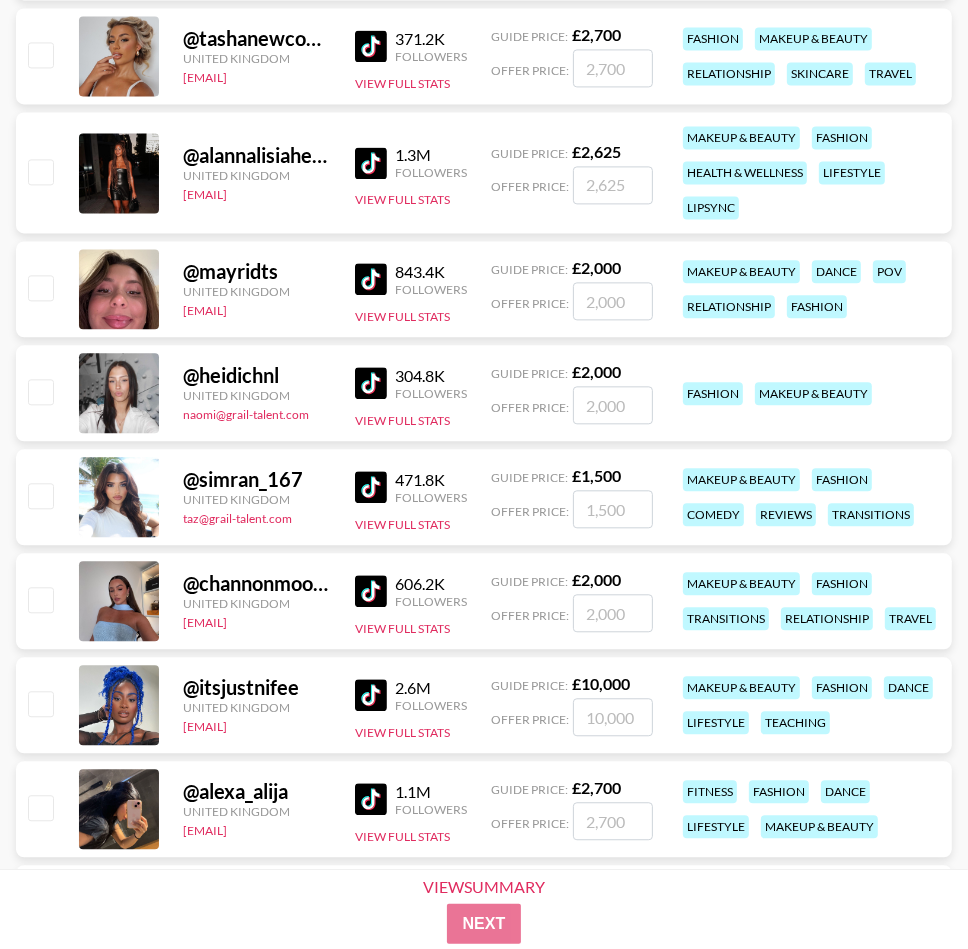scroll, scrollTop: 3100, scrollLeft: 0, axis: vertical 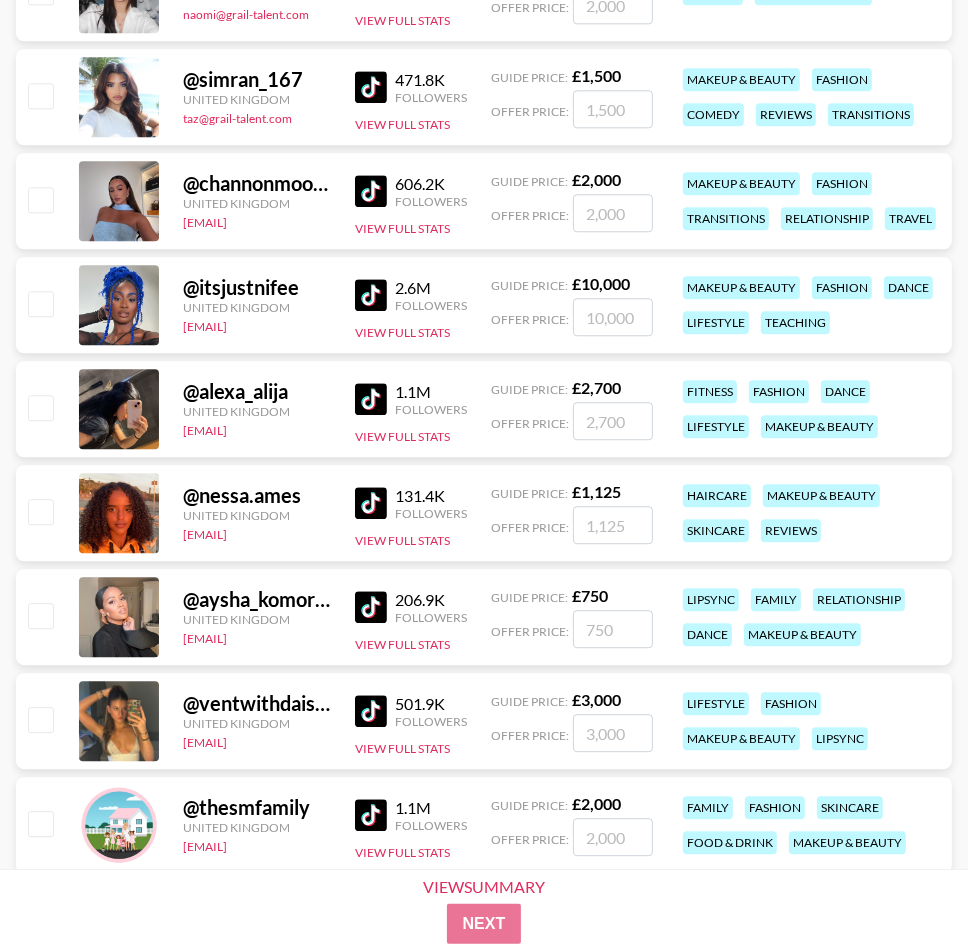 click on "206.9K Followers View Full Stats" at bounding box center [411, 617] 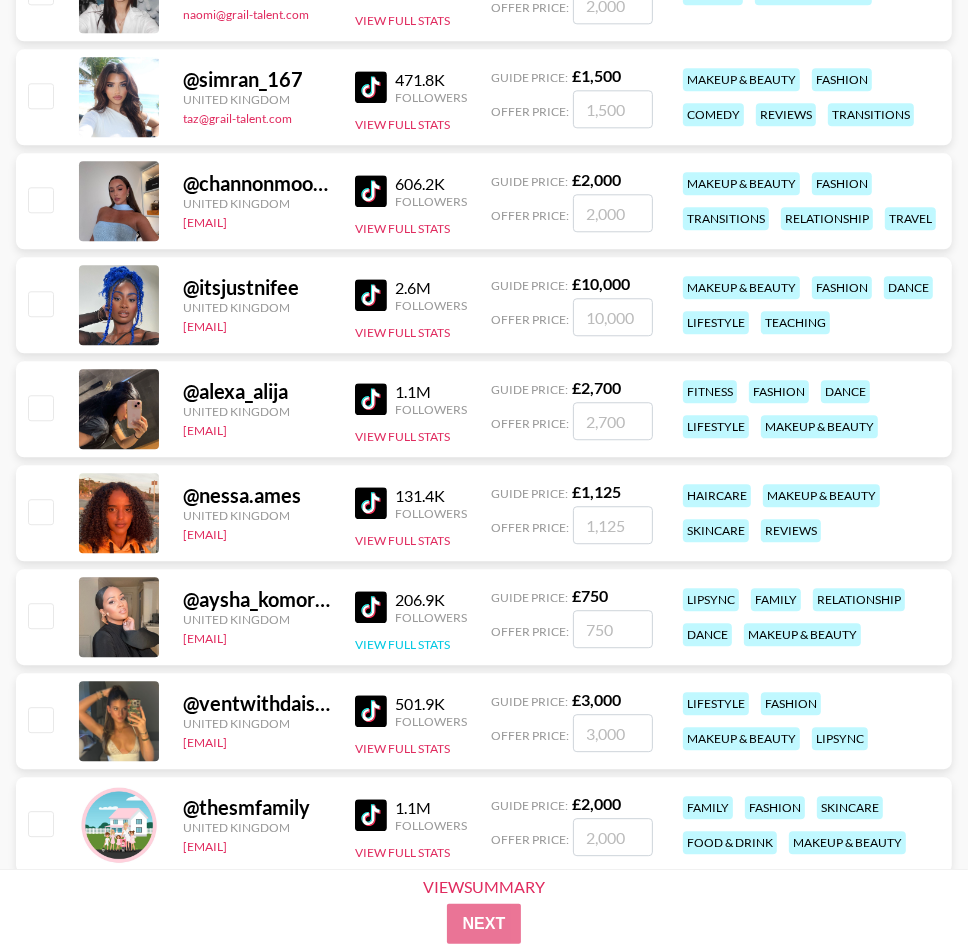 click on "View Full Stats" at bounding box center (402, 644) 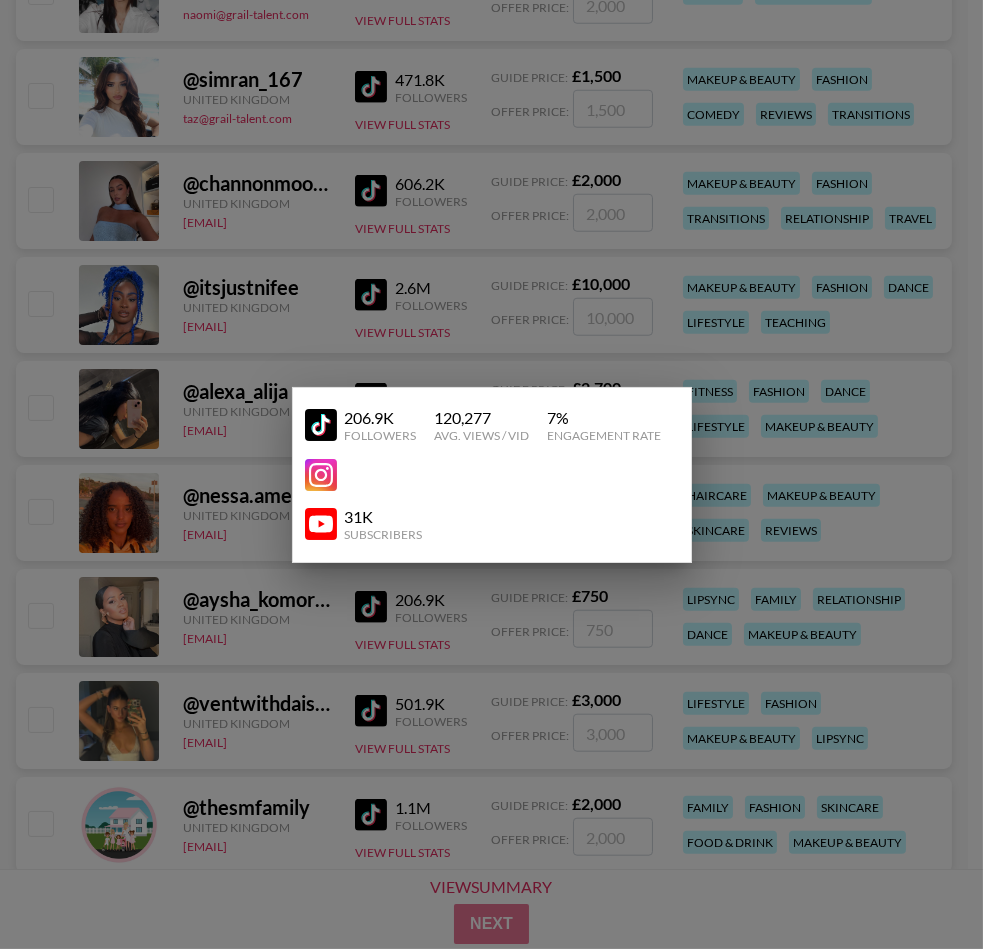 click at bounding box center (321, 425) 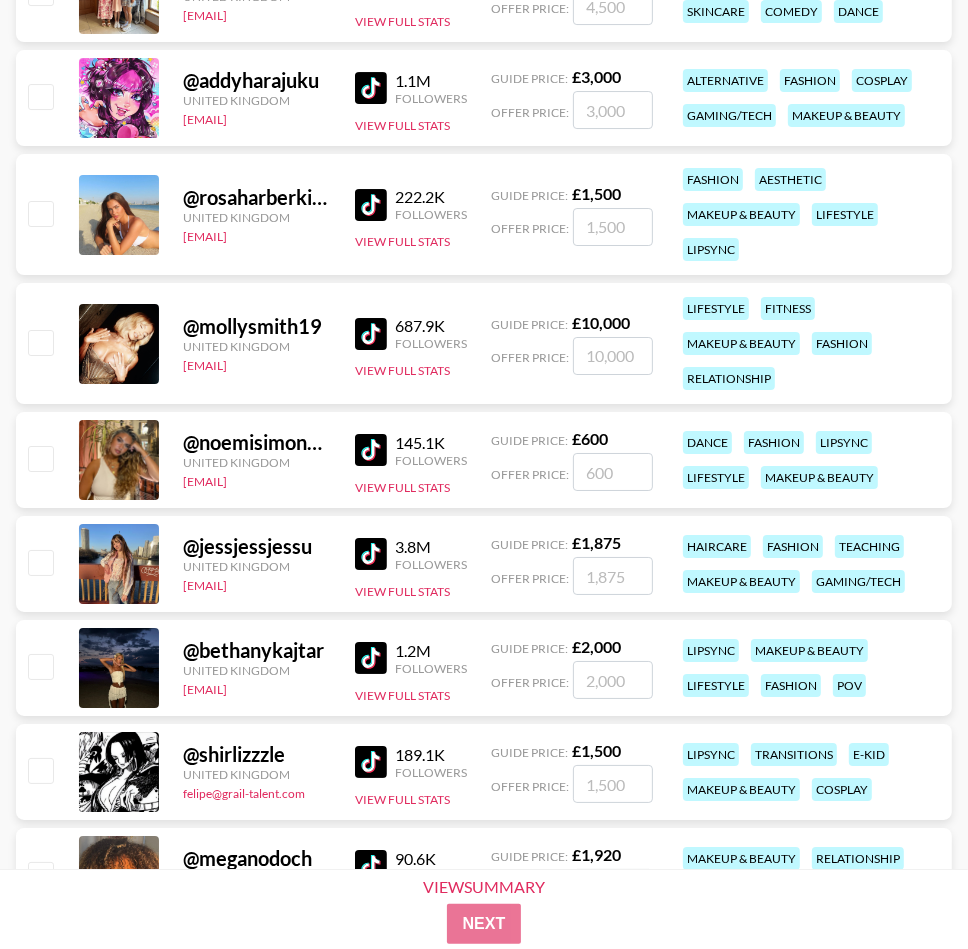 scroll, scrollTop: 4400, scrollLeft: 0, axis: vertical 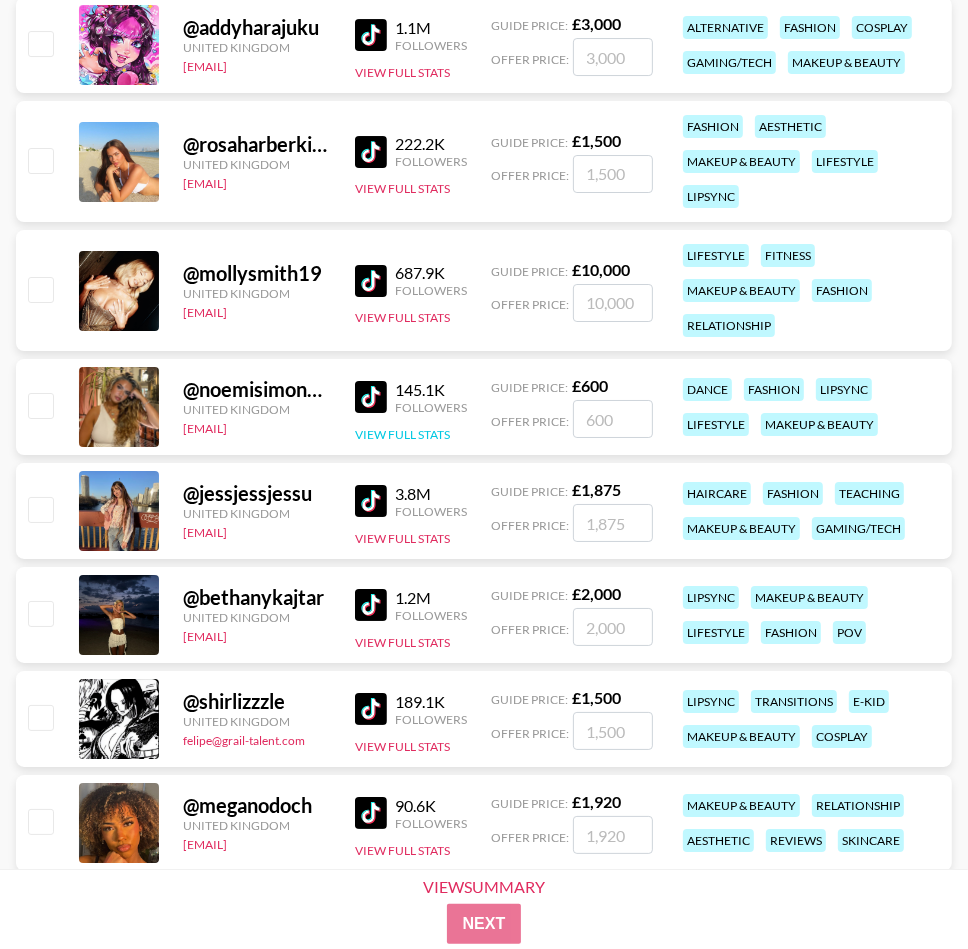 click on "View Full Stats" at bounding box center [402, 434] 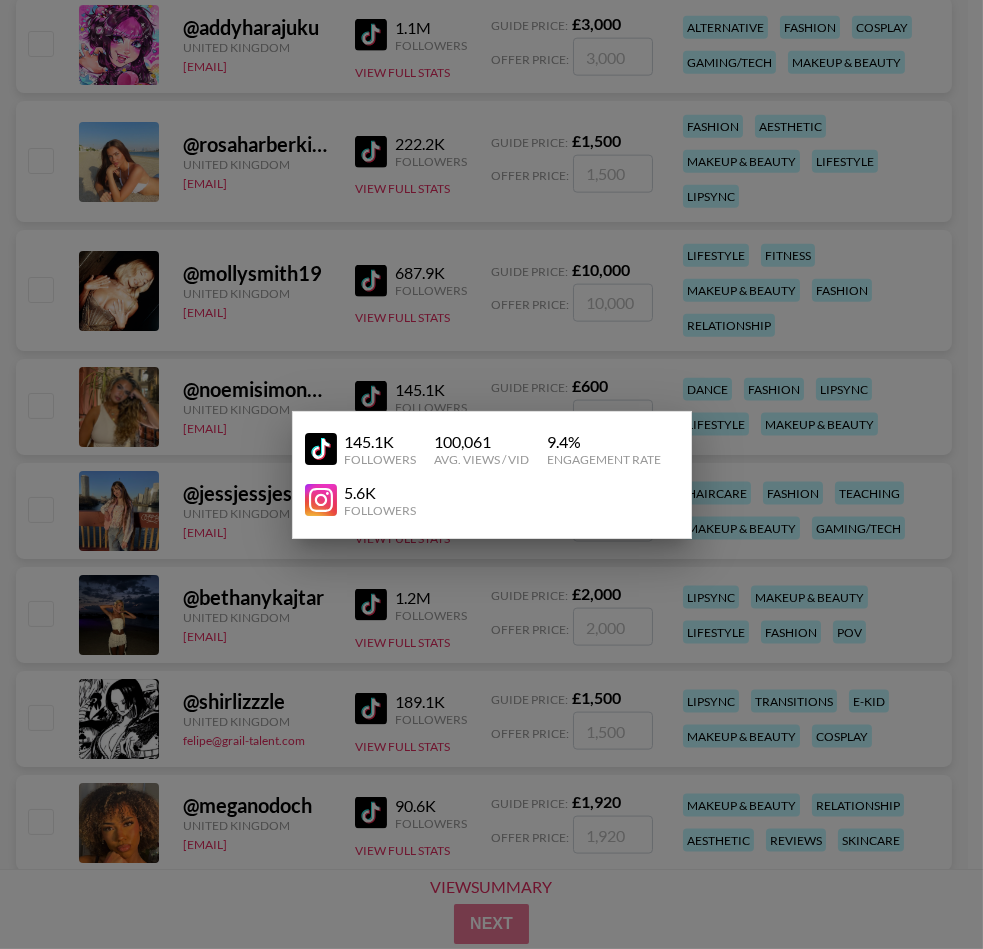 click at bounding box center (321, 449) 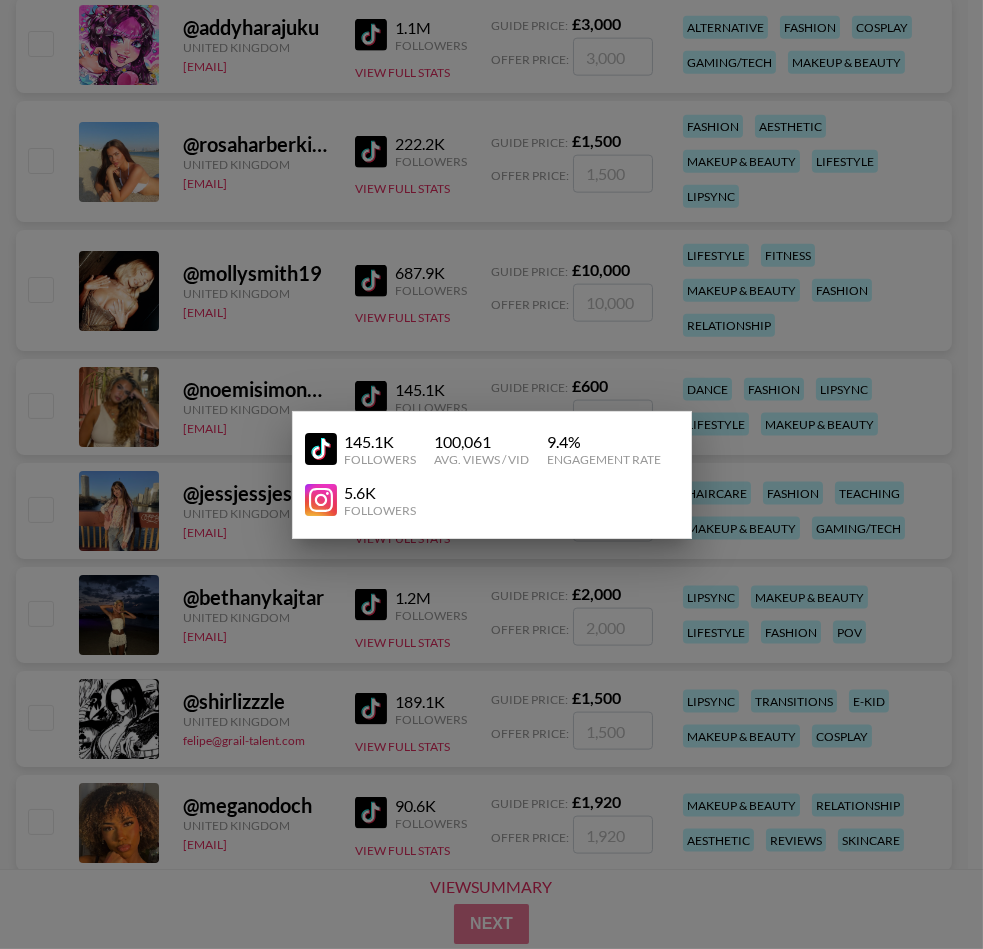 click at bounding box center [491, 474] 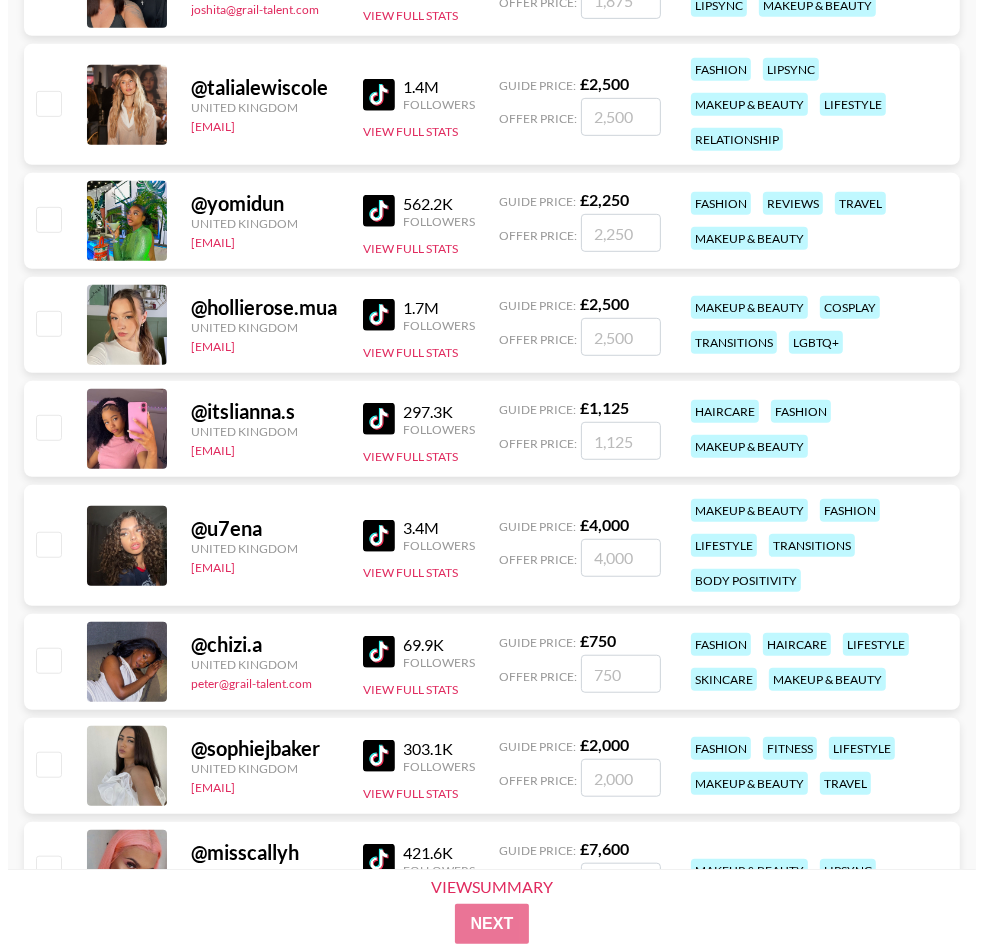 scroll, scrollTop: 5500, scrollLeft: 0, axis: vertical 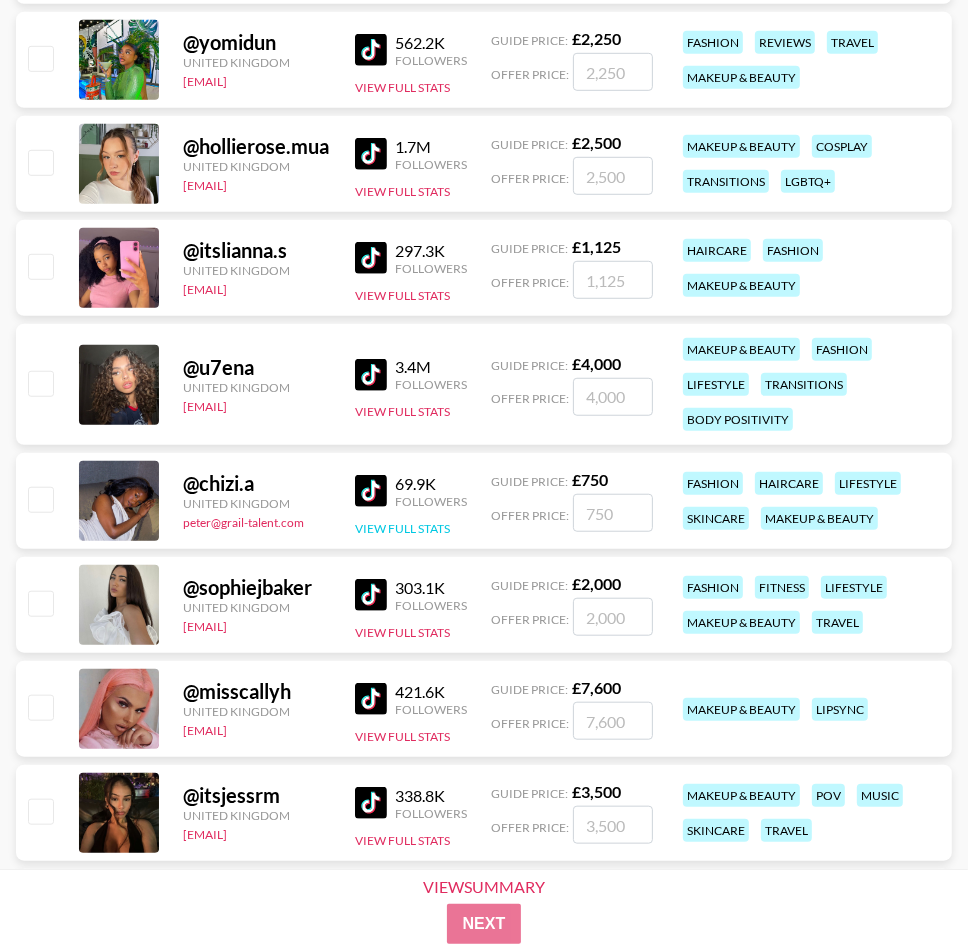 click on "View Full Stats" at bounding box center (402, 528) 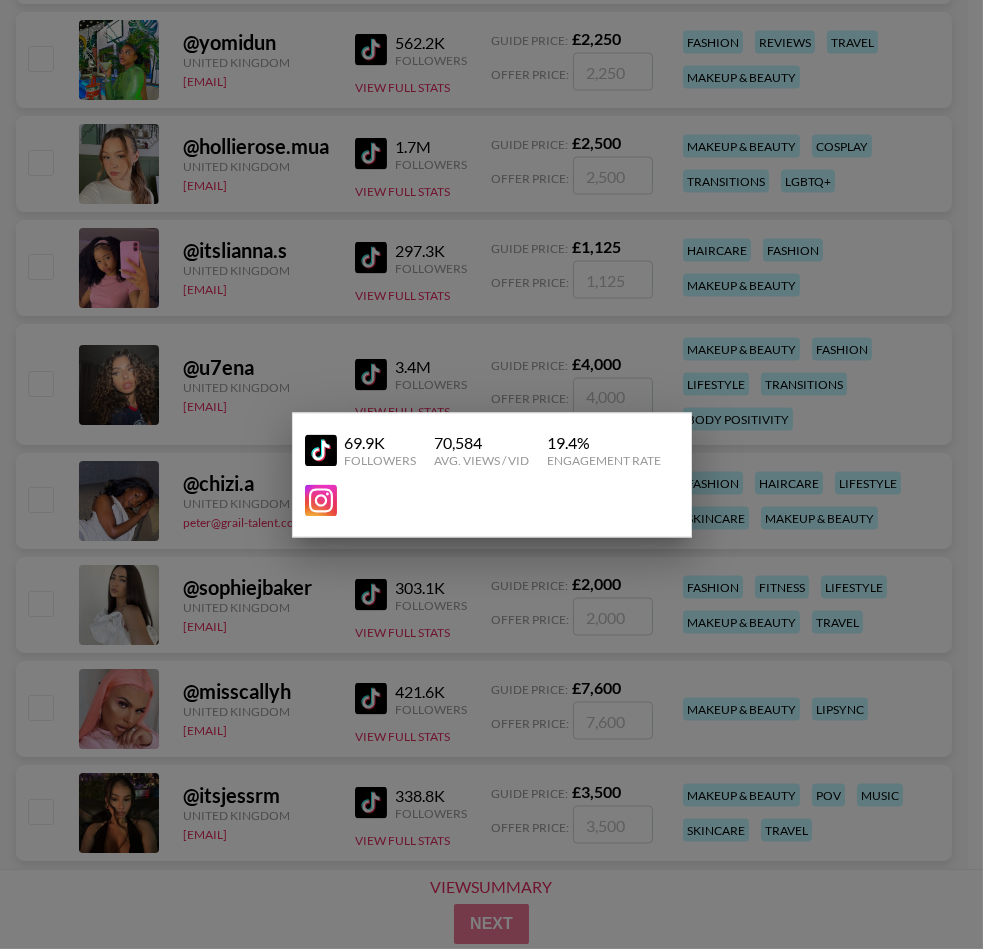 click at bounding box center [321, 451] 